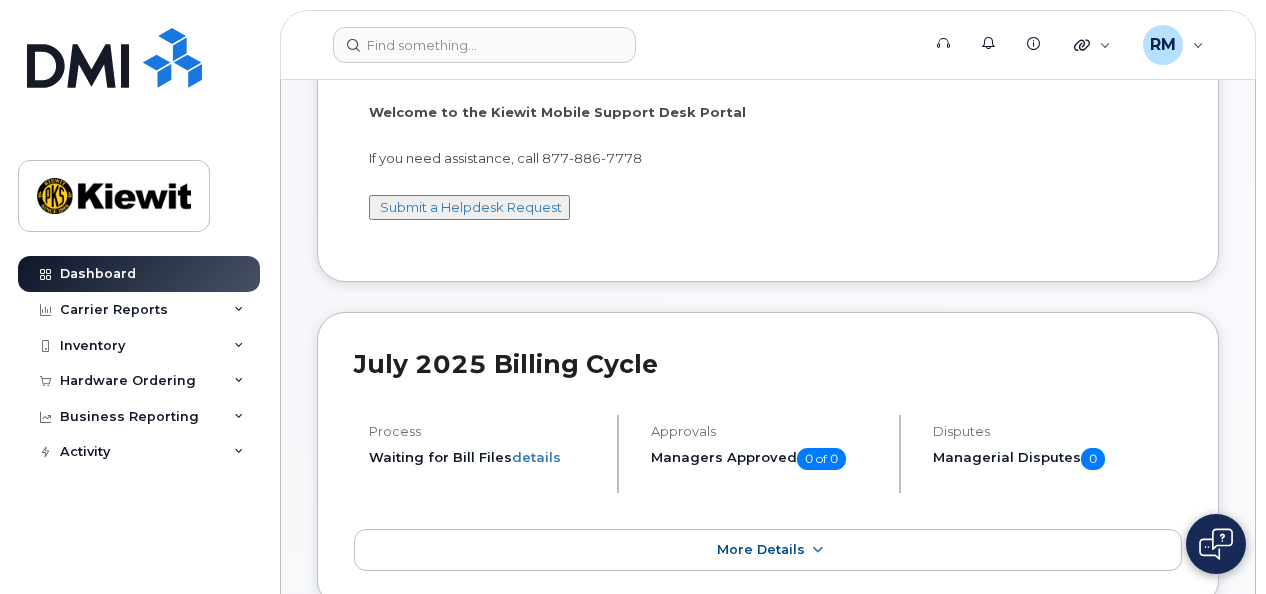 scroll, scrollTop: 300, scrollLeft: 0, axis: vertical 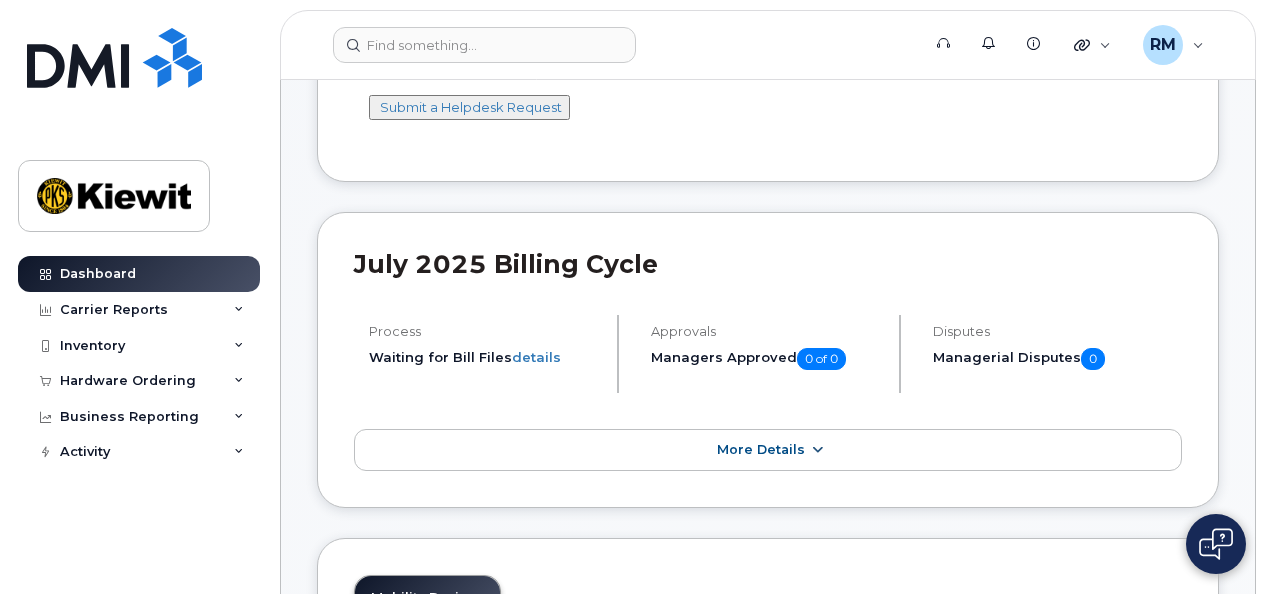 click on "More Details" 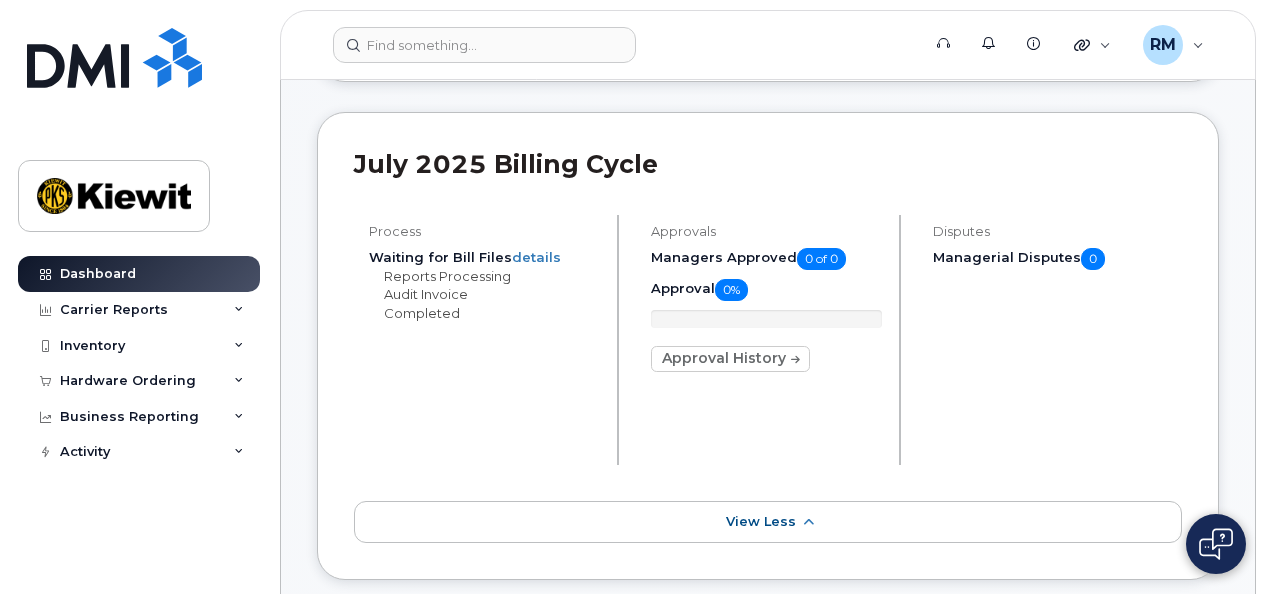 scroll, scrollTop: 500, scrollLeft: 0, axis: vertical 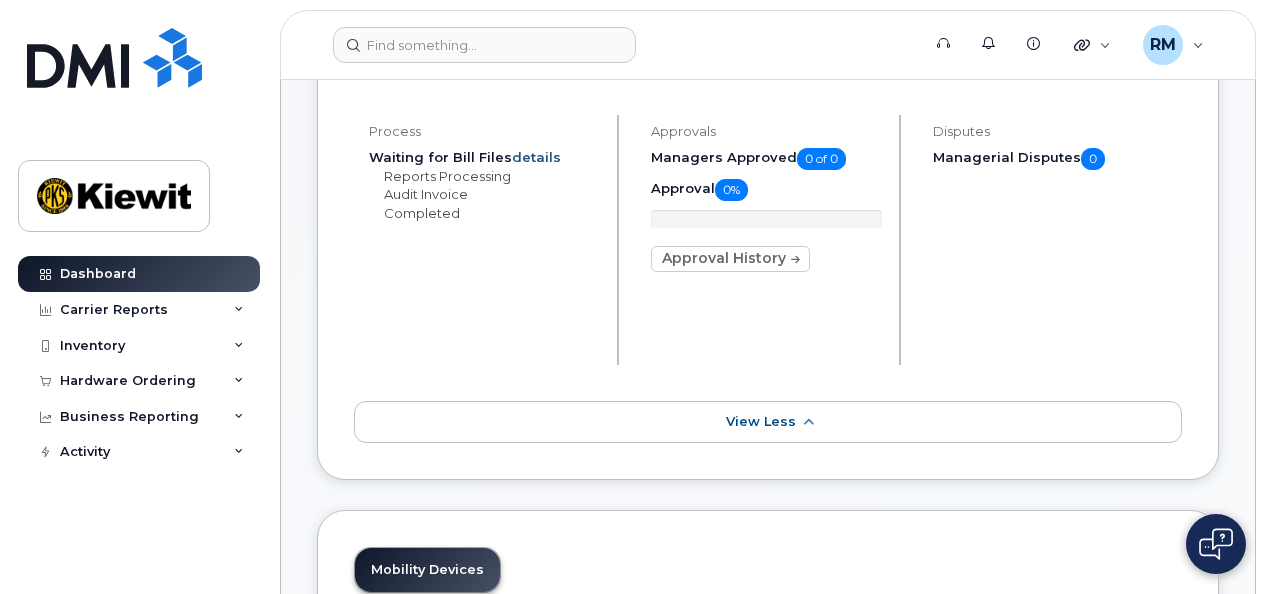 click on "details" 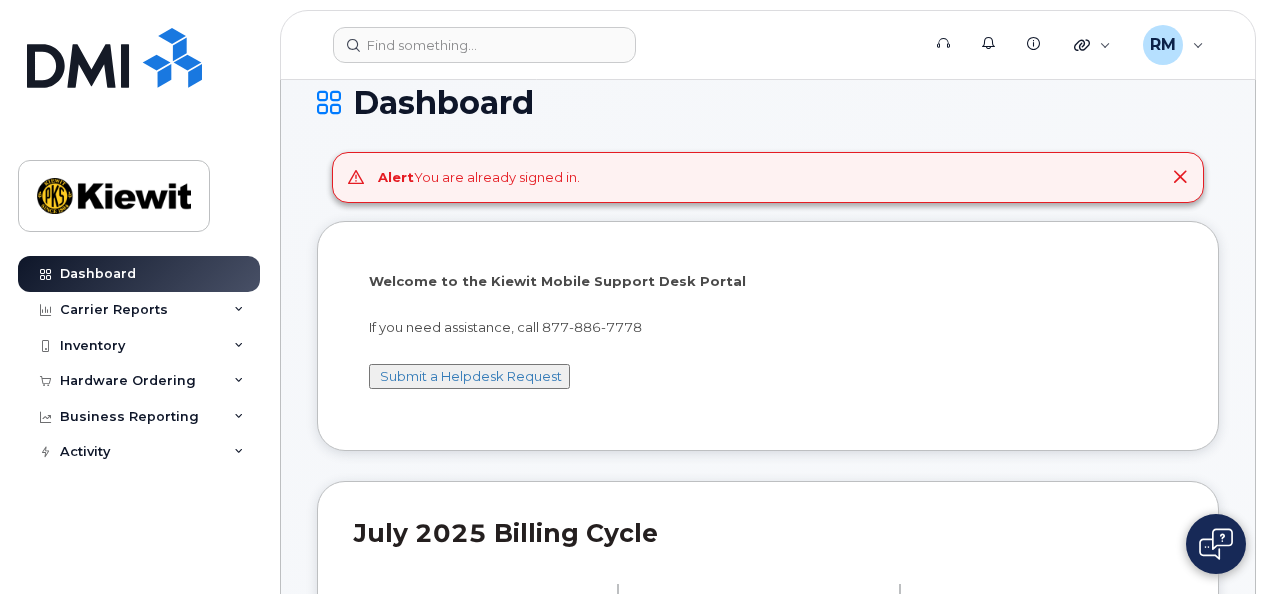 scroll, scrollTop: 0, scrollLeft: 0, axis: both 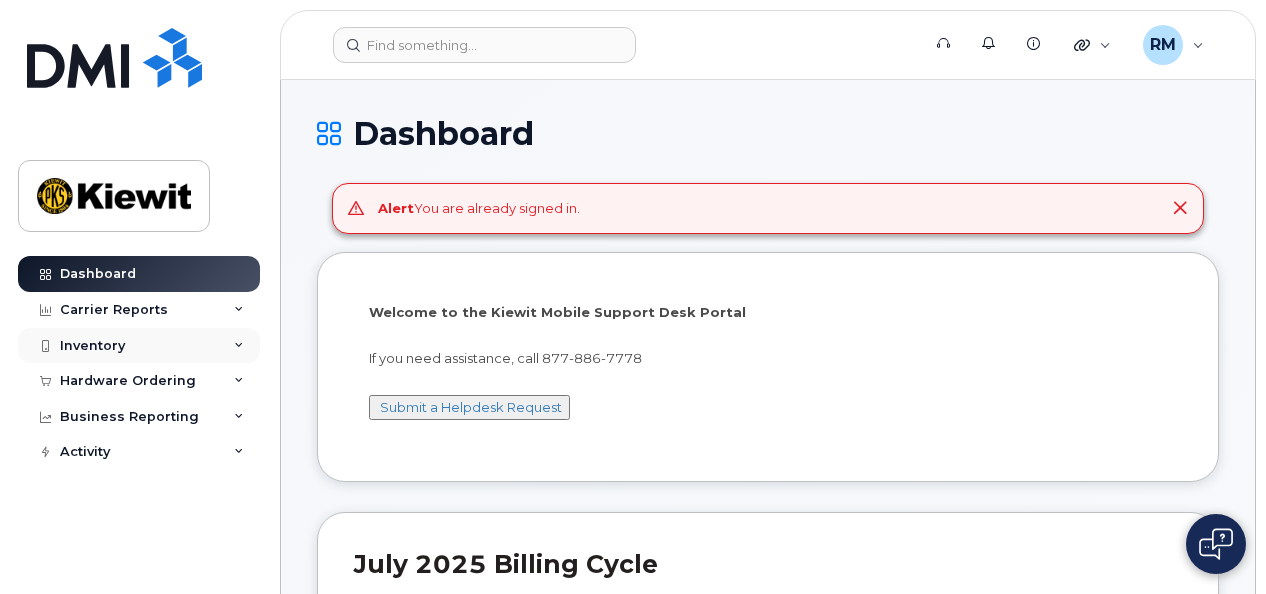 click 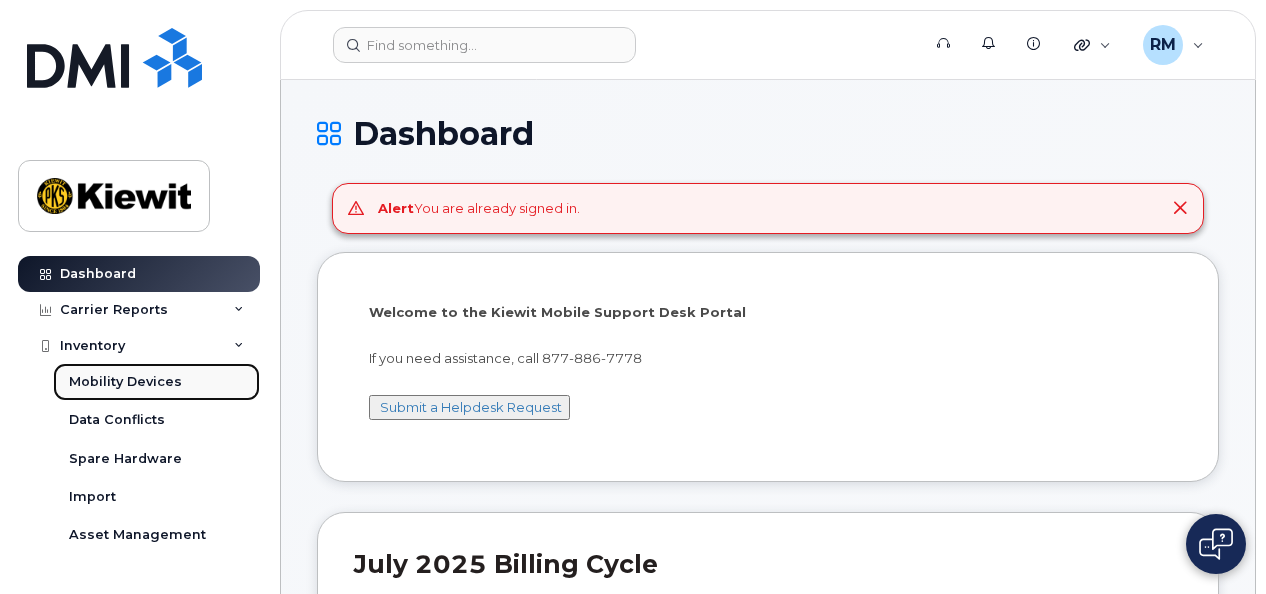 click on "Mobility Devices" 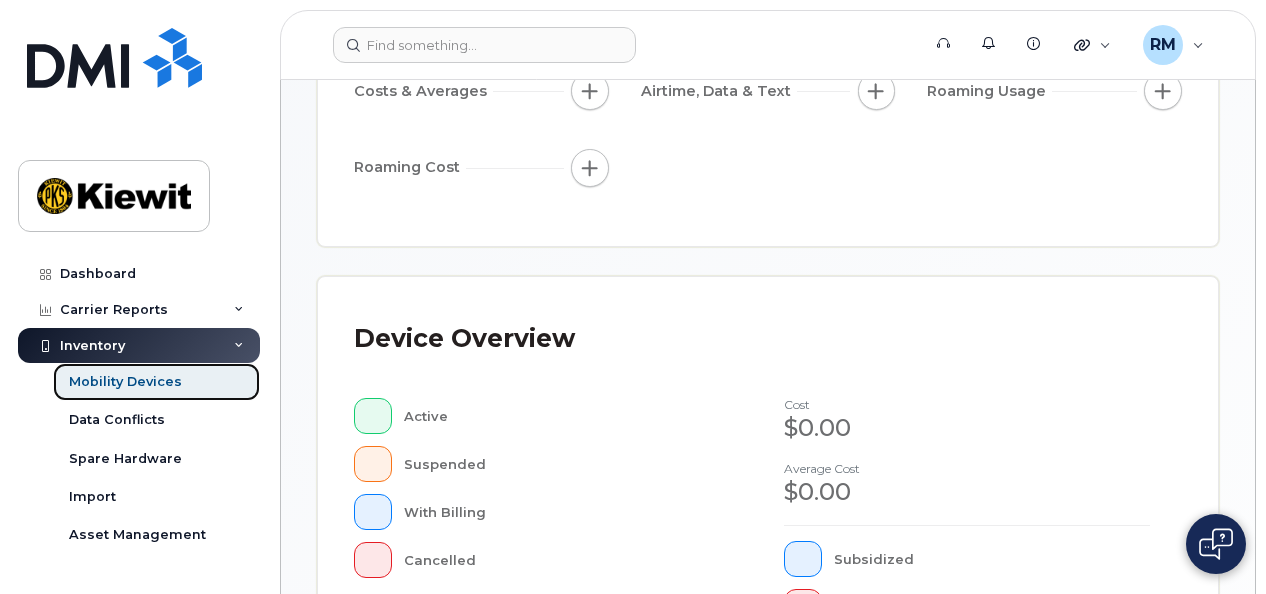 scroll, scrollTop: 400, scrollLeft: 0, axis: vertical 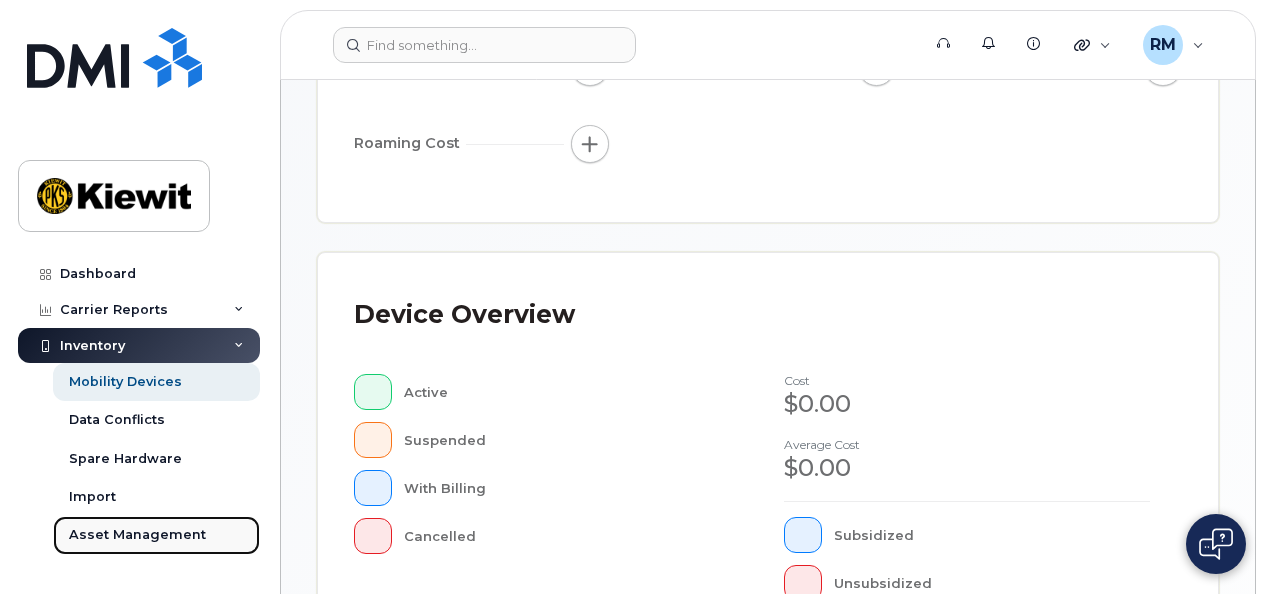 click on "Asset Management" 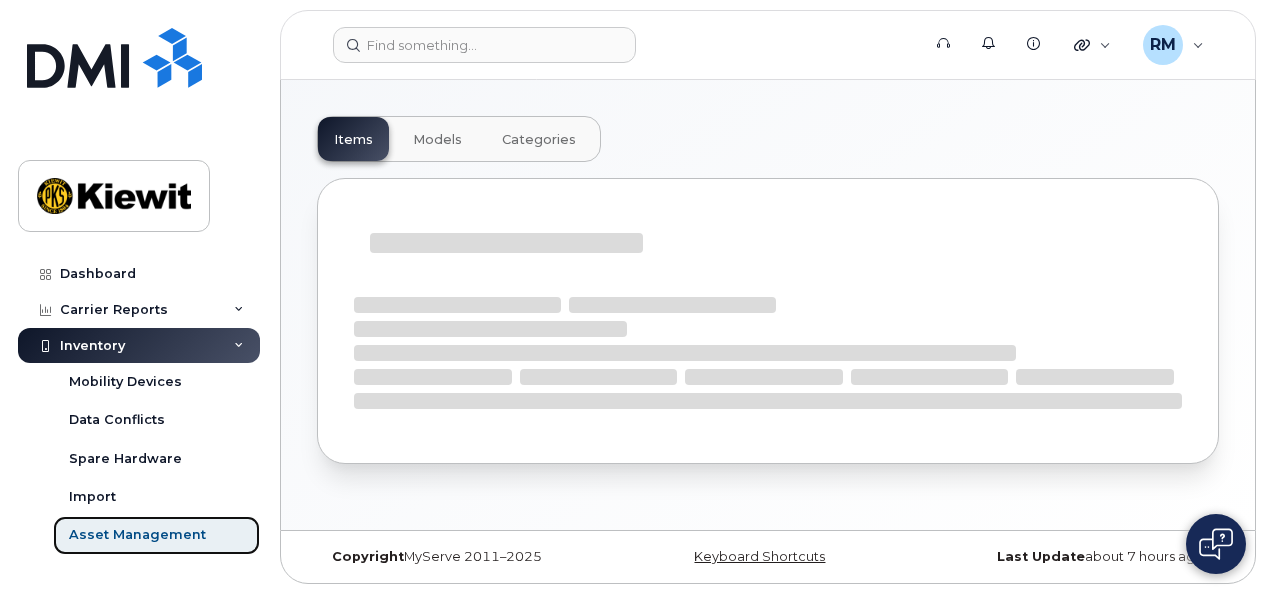 scroll, scrollTop: 0, scrollLeft: 0, axis: both 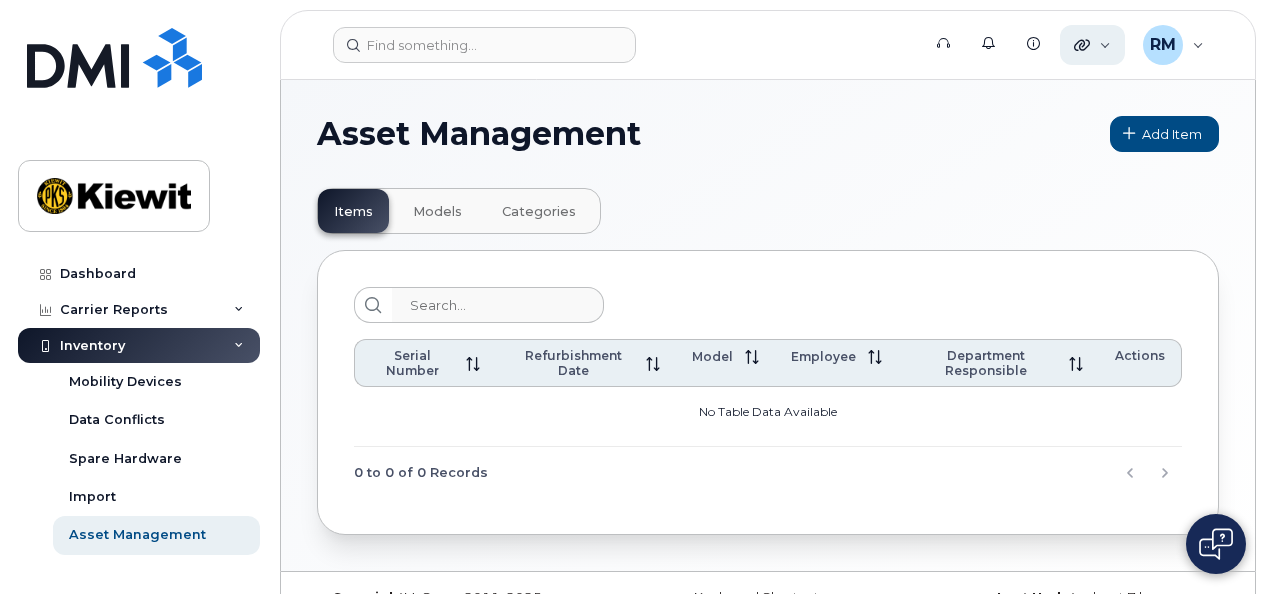 click 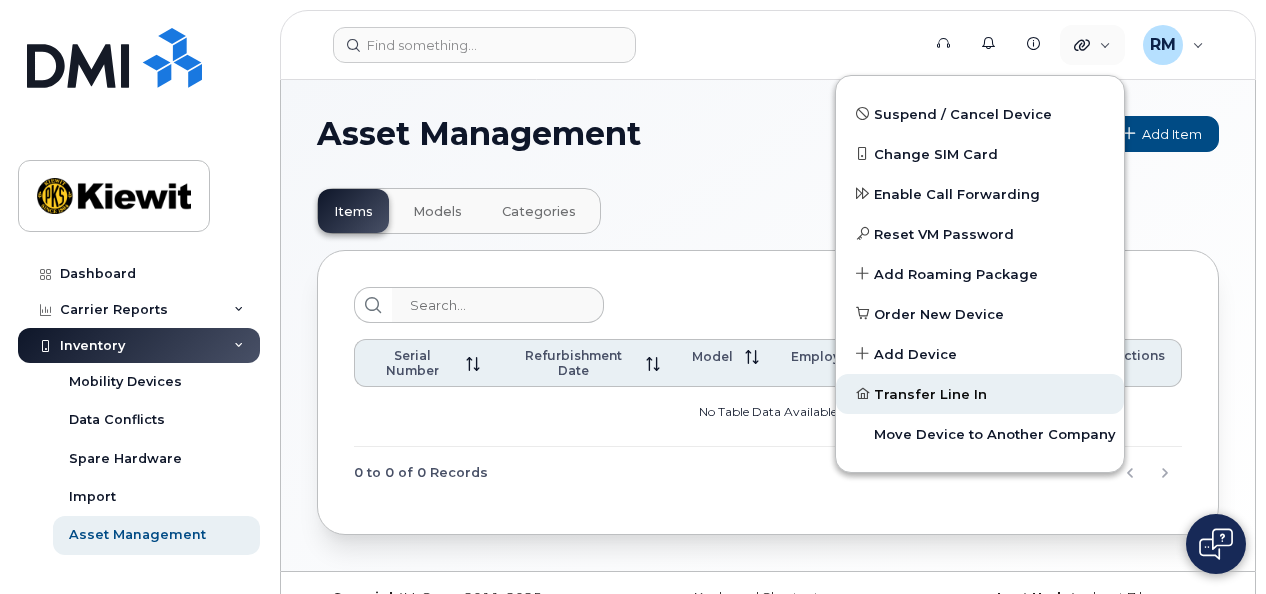 click on "Transfer Line In" 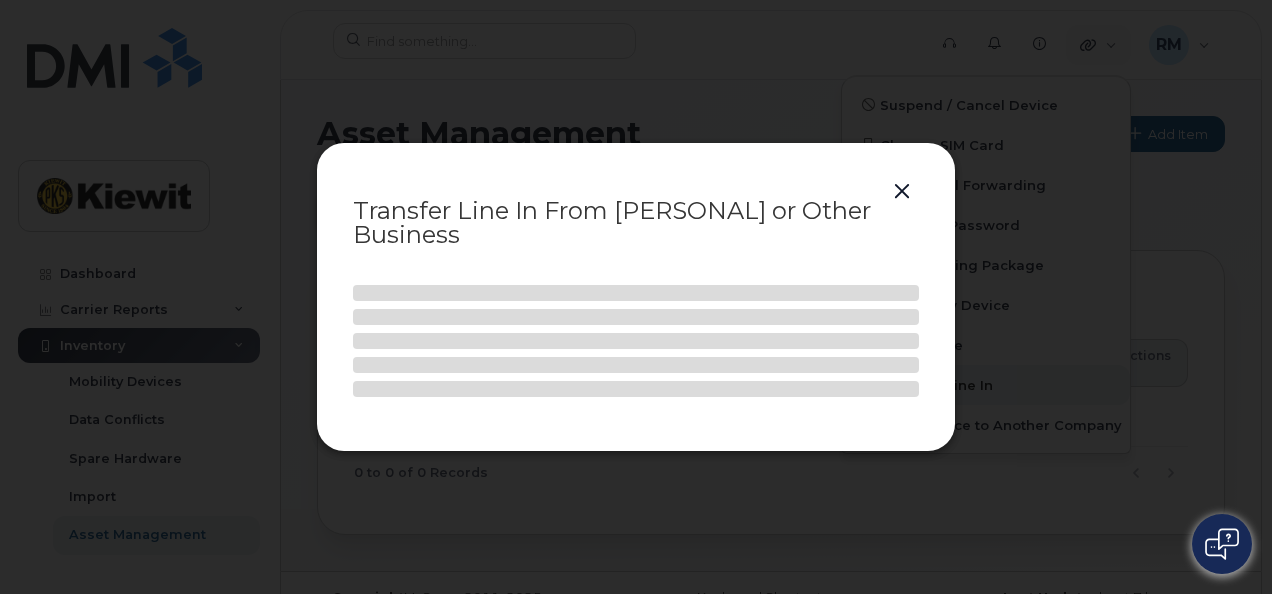 select 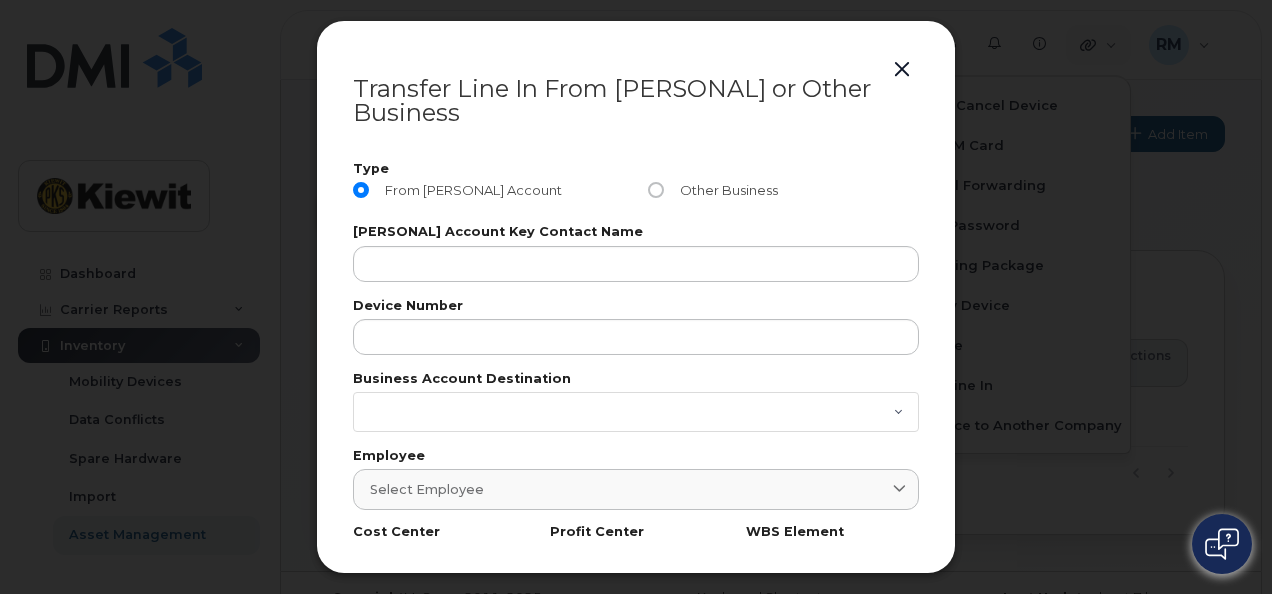 click 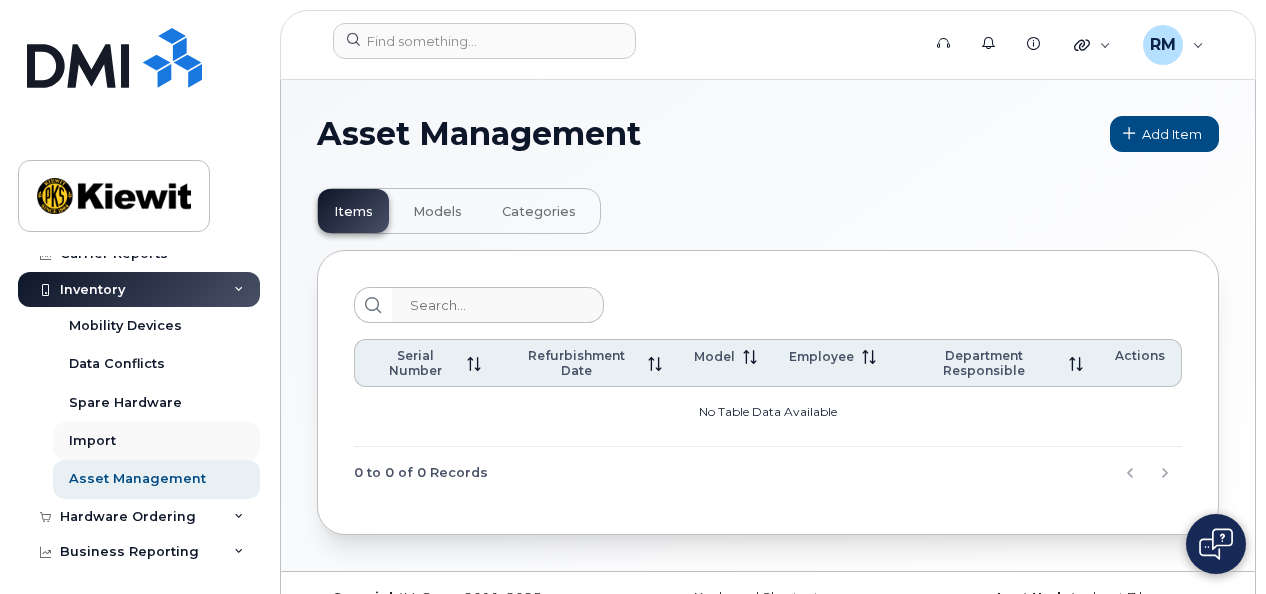 scroll, scrollTop: 96, scrollLeft: 0, axis: vertical 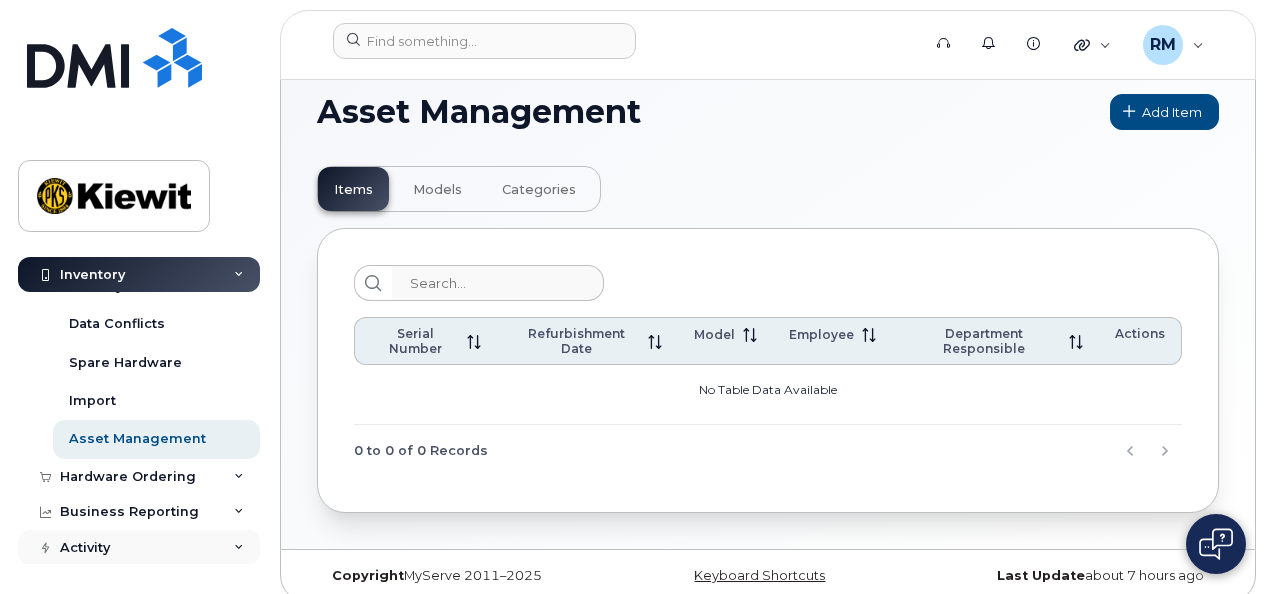 click on "Activity" 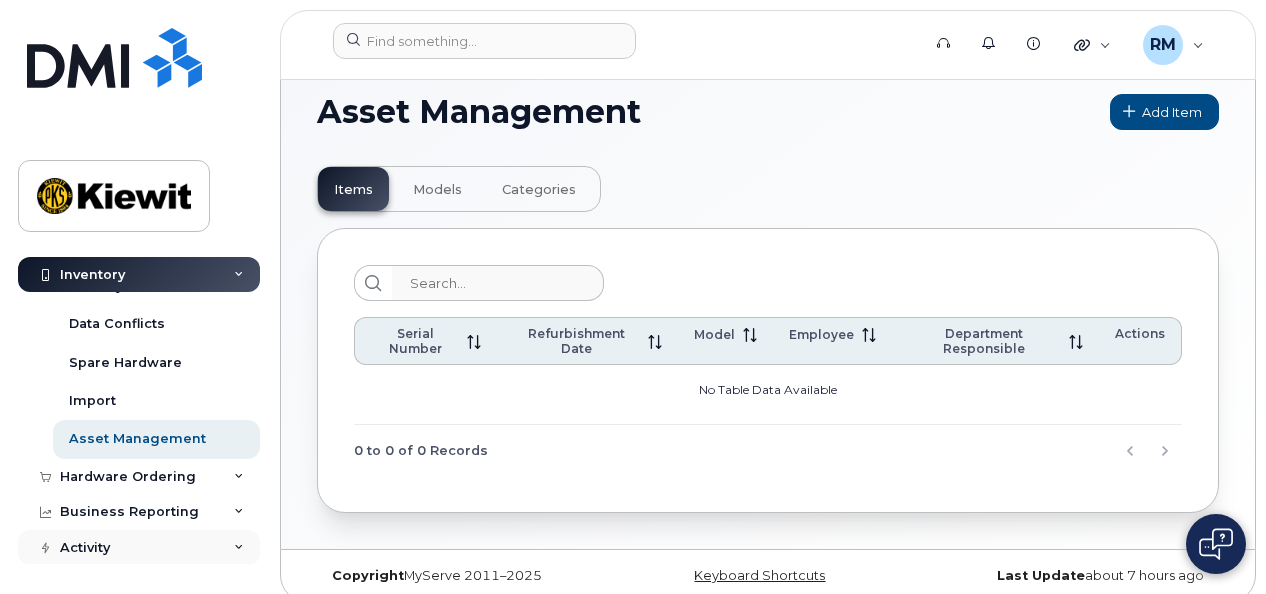 click on "Activity" 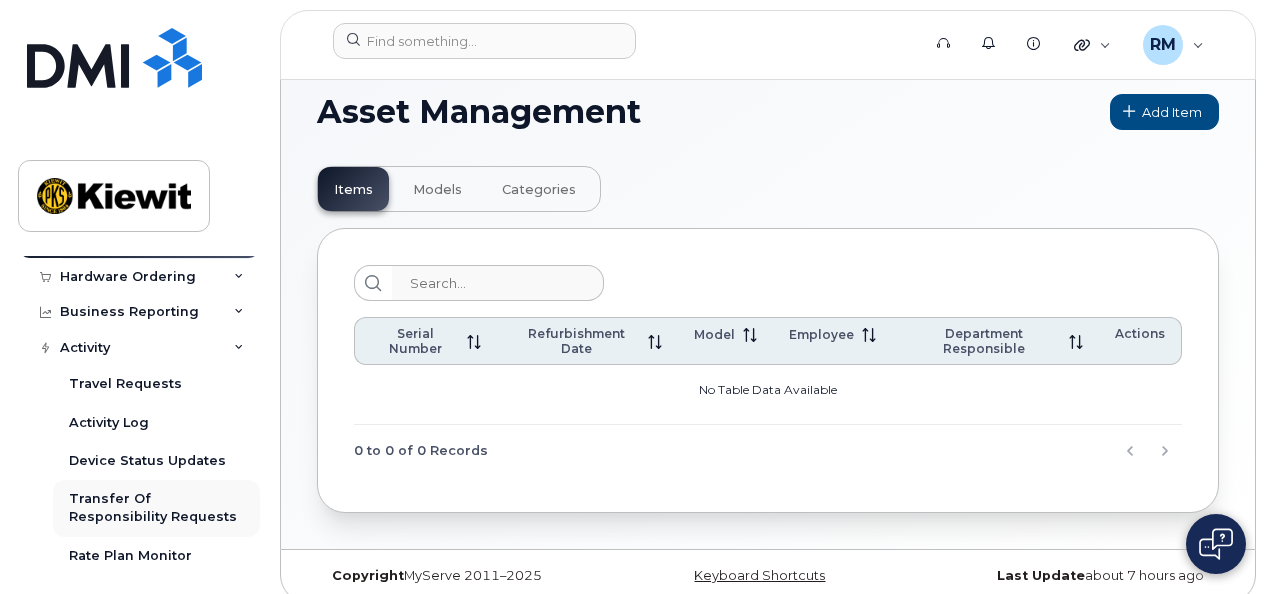scroll, scrollTop: 344, scrollLeft: 0, axis: vertical 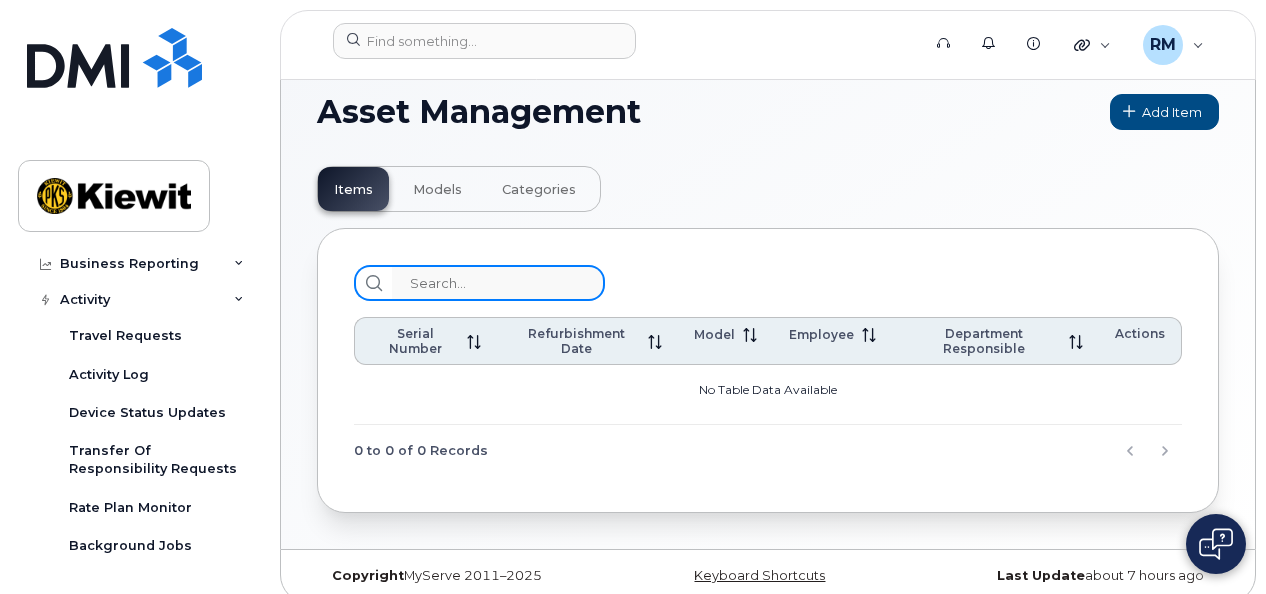 click 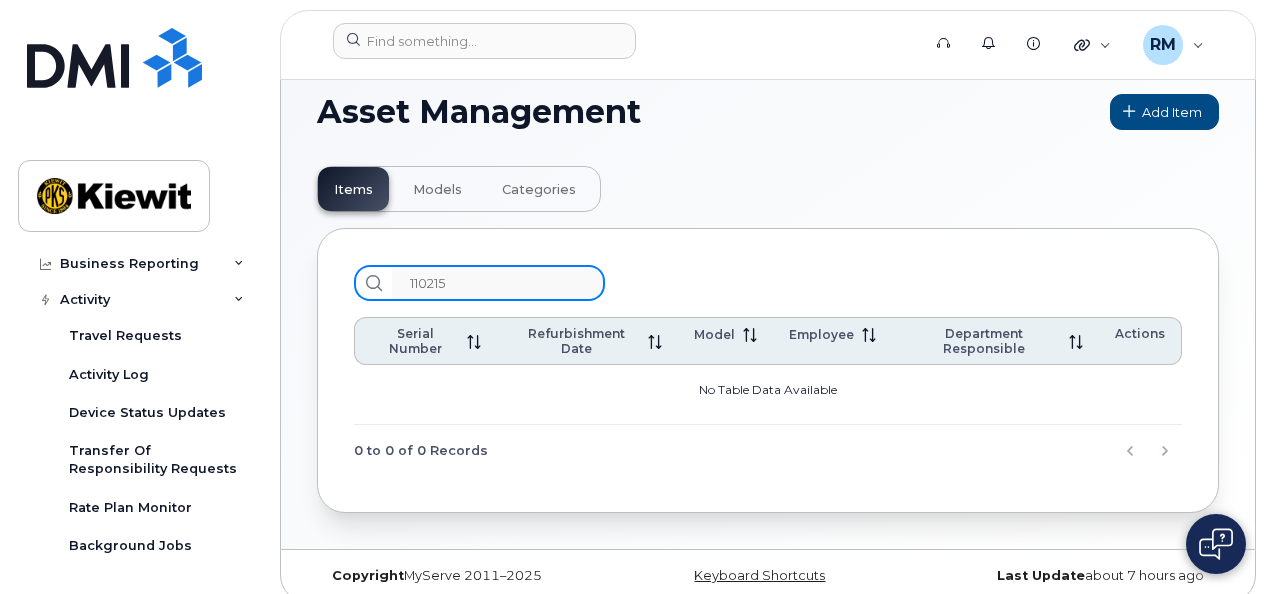 type on "110215" 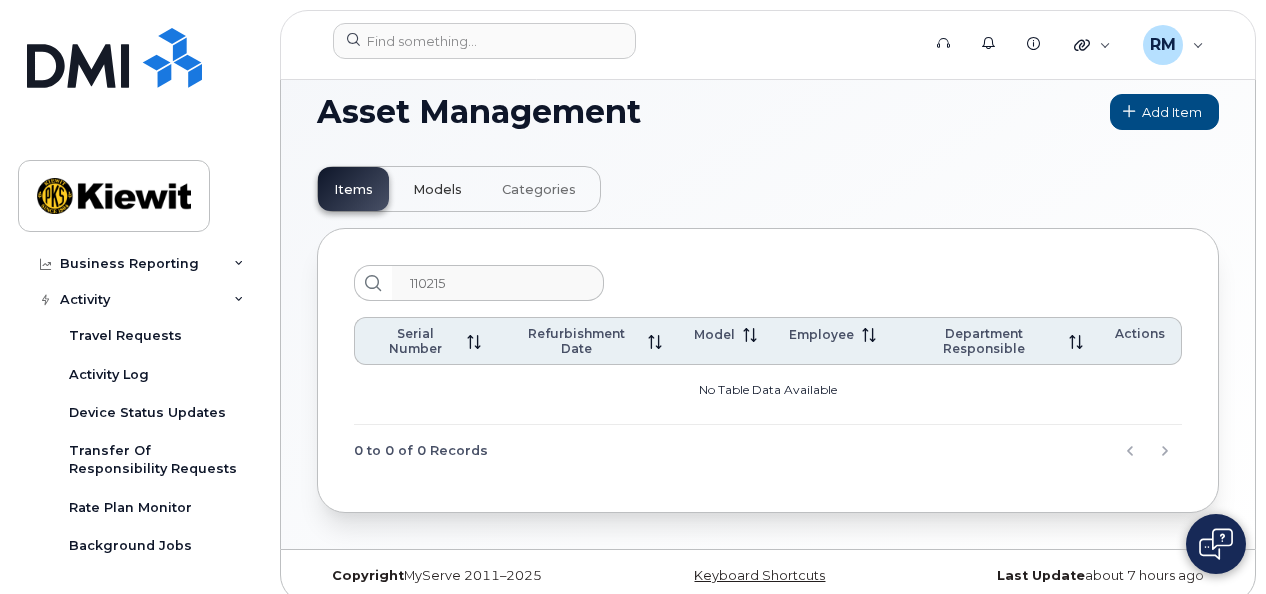 drag, startPoint x: 428, startPoint y: 183, endPoint x: 448, endPoint y: 183, distance: 20 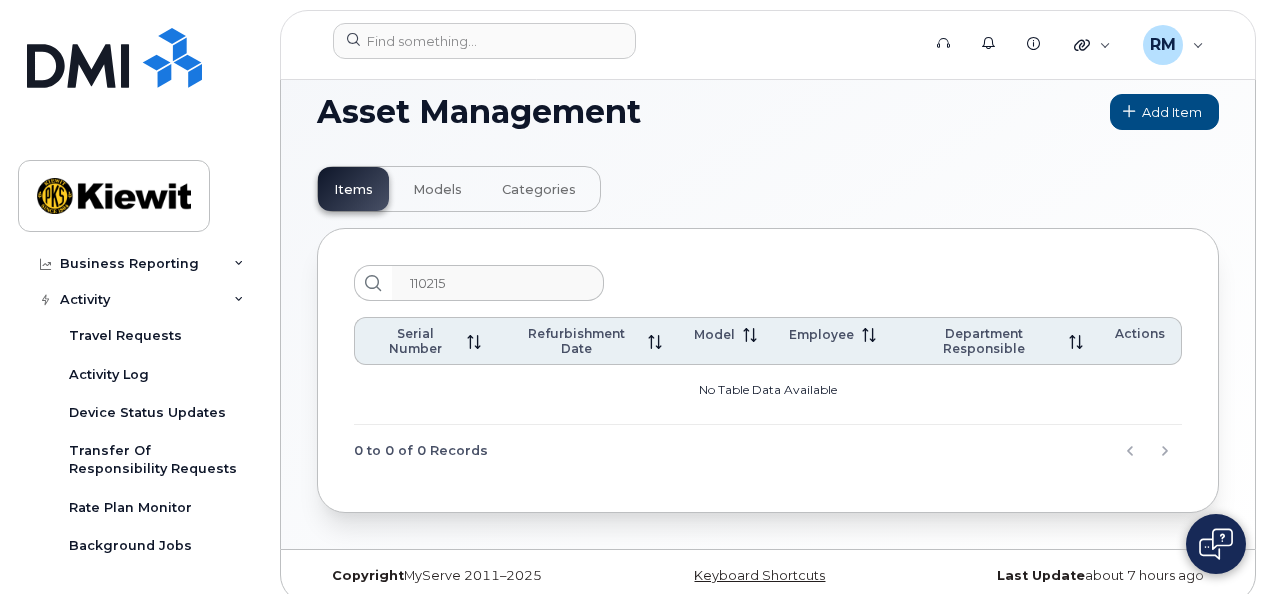 scroll, scrollTop: 0, scrollLeft: 0, axis: both 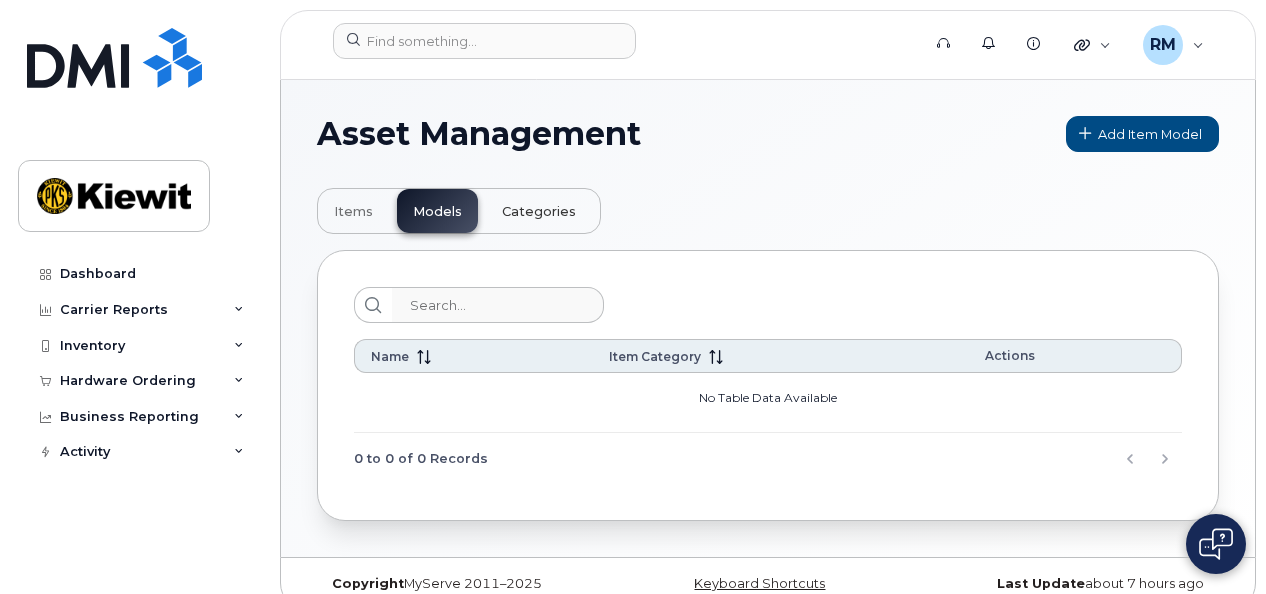 click on "Categories" 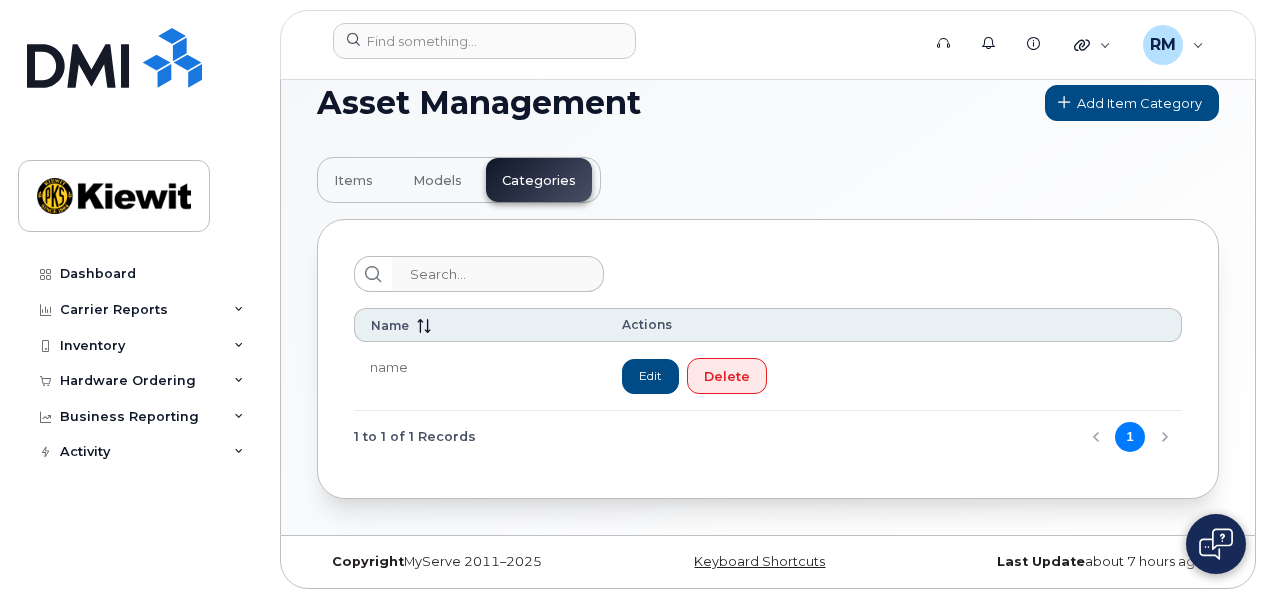 scroll, scrollTop: 0, scrollLeft: 0, axis: both 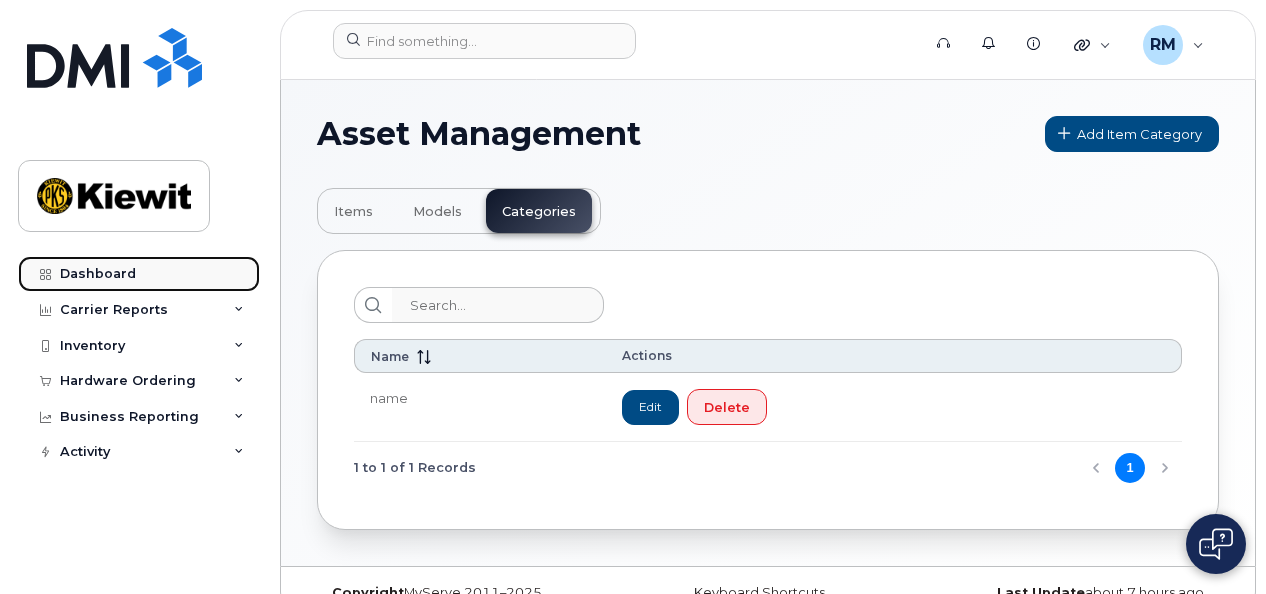 click on "Dashboard" 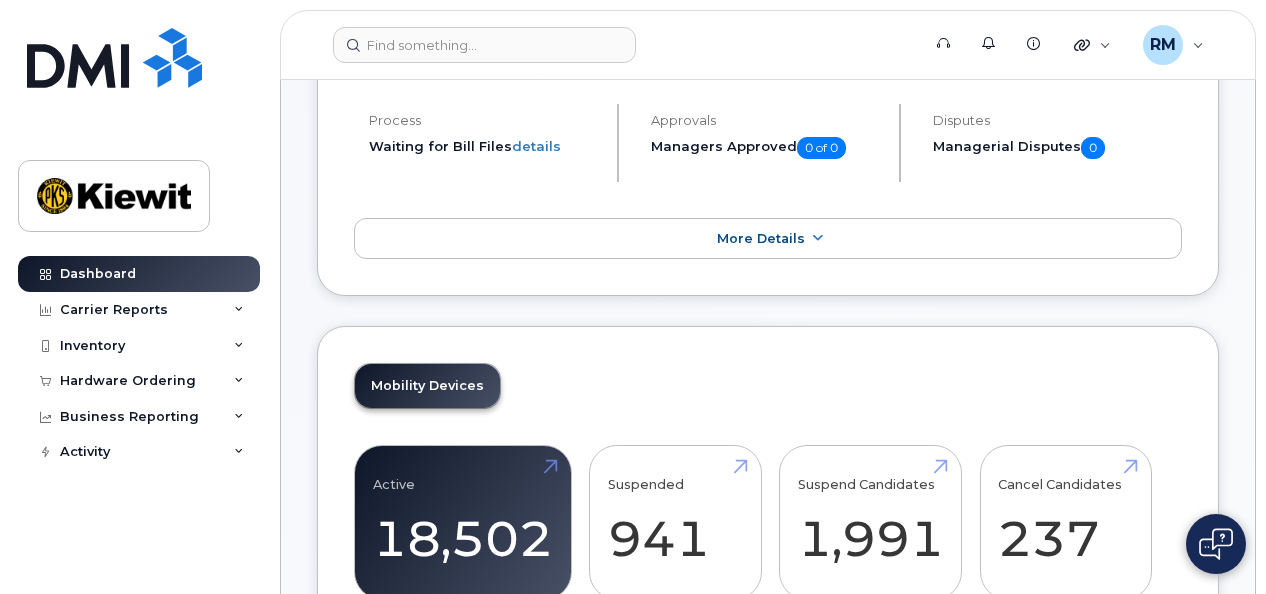 scroll, scrollTop: 500, scrollLeft: 0, axis: vertical 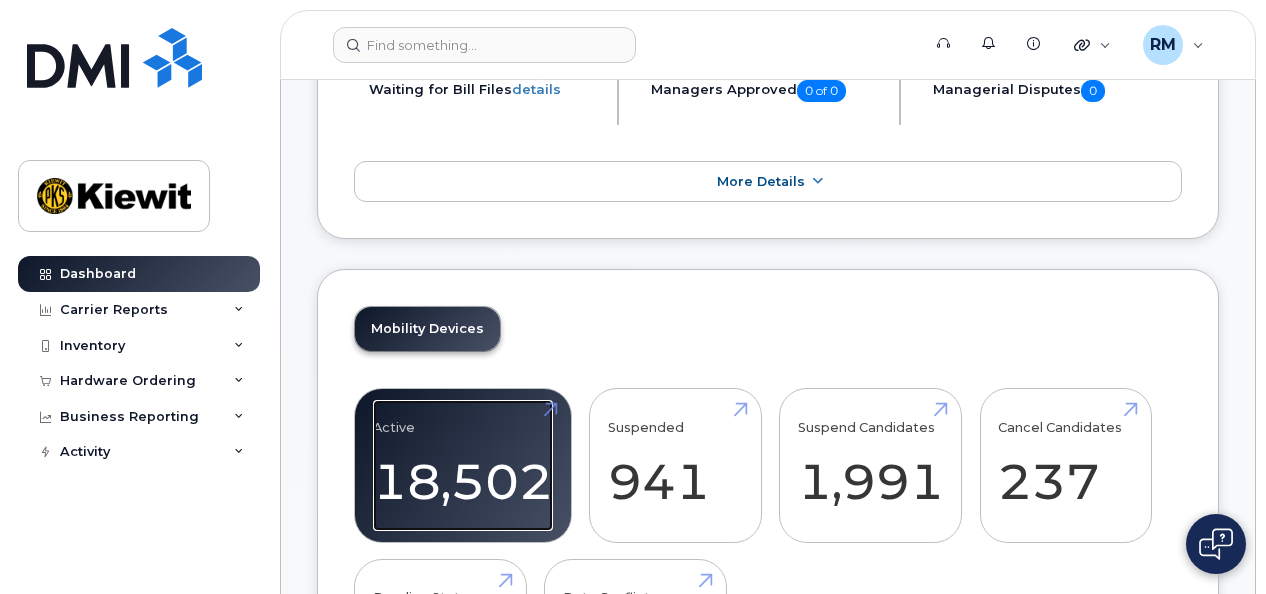click on "Active
18,502" 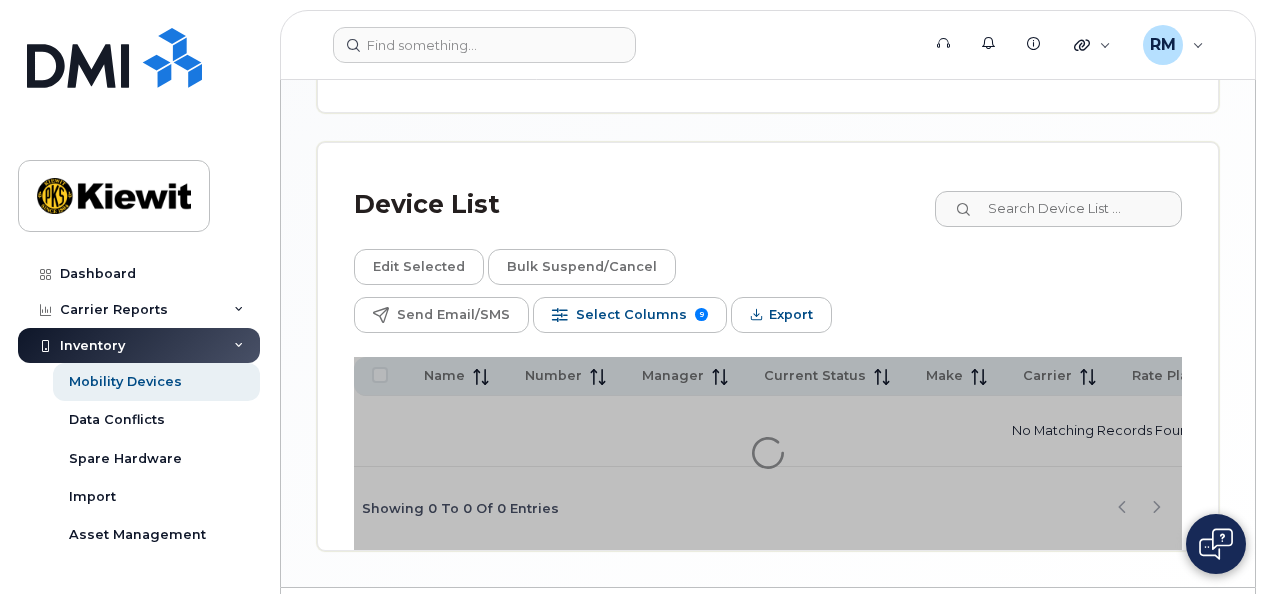 scroll, scrollTop: 1034, scrollLeft: 0, axis: vertical 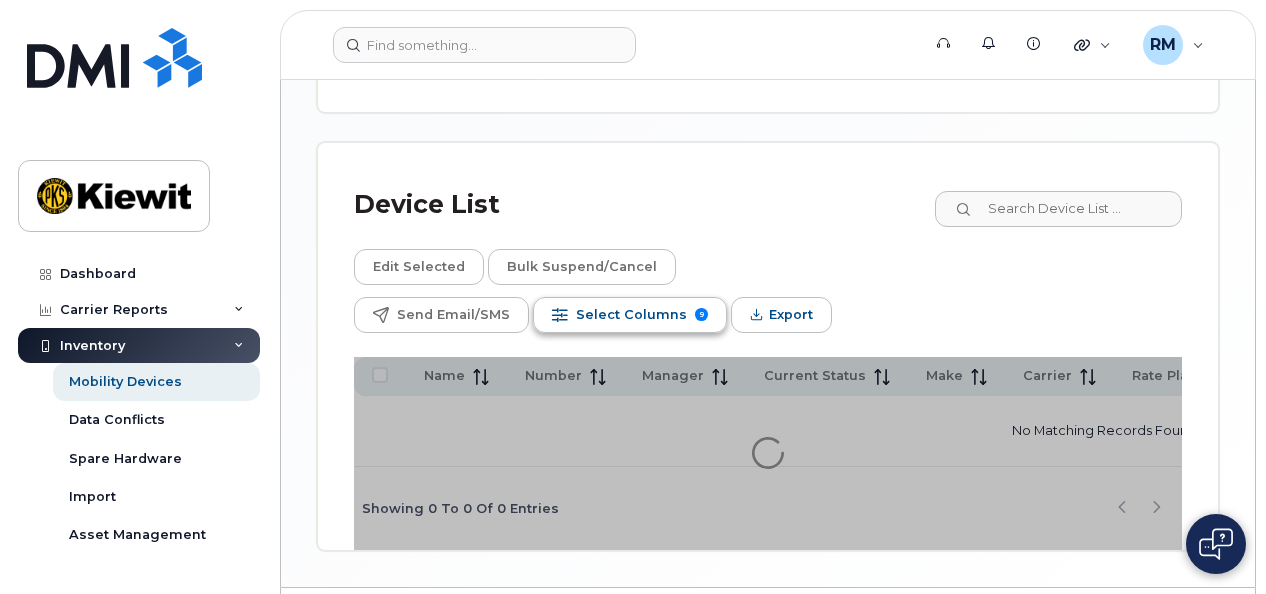 click on "Select Columns 9" 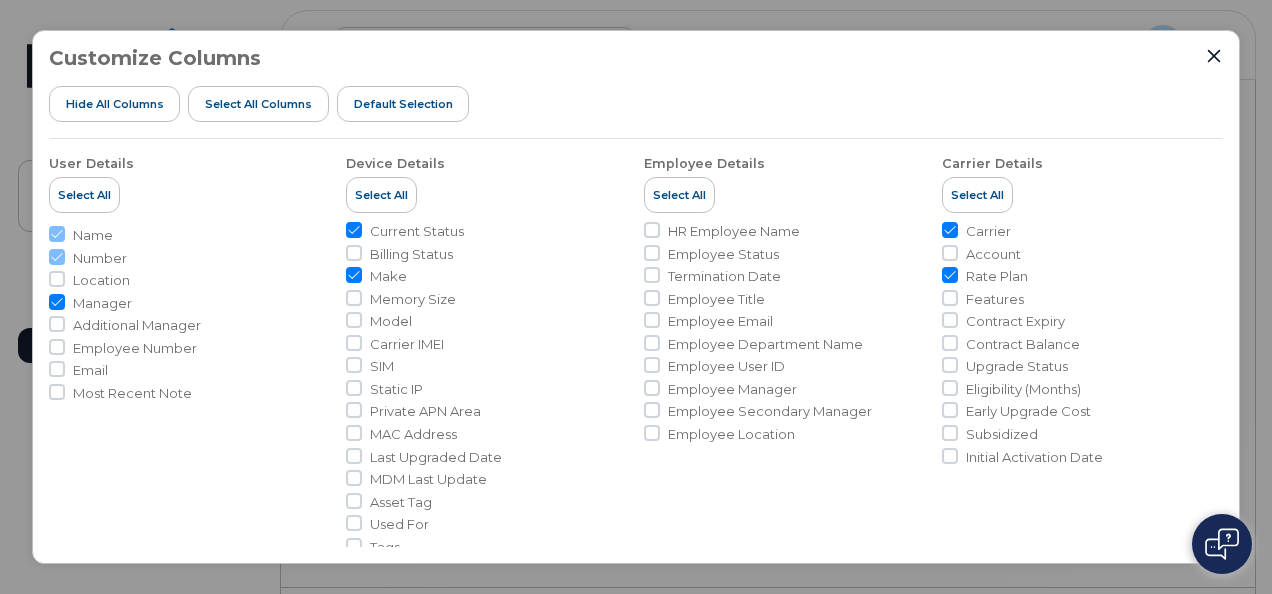 click on "Customize Columns Hide All Columns Select all Columns Default Selection User Details Select All Name Number Location Manager Additional Manager Employee Number Email Most Recent Note Device Details Select All Current Status Billing Status Make Memory Size Model Carrier IMEI SIM Static IP Private APN Area MAC Address Last Upgraded Date MDM Last Update Asset Tag Used For Tags Evergreen Date Business Unit Cost Center, Profit Center, WBS Element, Company Code Employee Details Select All HR Employee Name Employee Status Termination Date Employee Title Employee Email Employee Department Name Employee User ID Employee Manager Employee Secondary Manager Employee Location Carrier Details Select All Carrier Account Rate Plan Features Contract Expiry Contract Balance Upgrade Status Eligibility (Months) Early Upgrade Cost Subsidized Initial Activation Date Costs & Averages Select All Total Spend Cost (avg) Highest Month Total Credits Features Cost (avg) Rate Plan Costs (avg) Total GST Total PST Total HST Total QST" 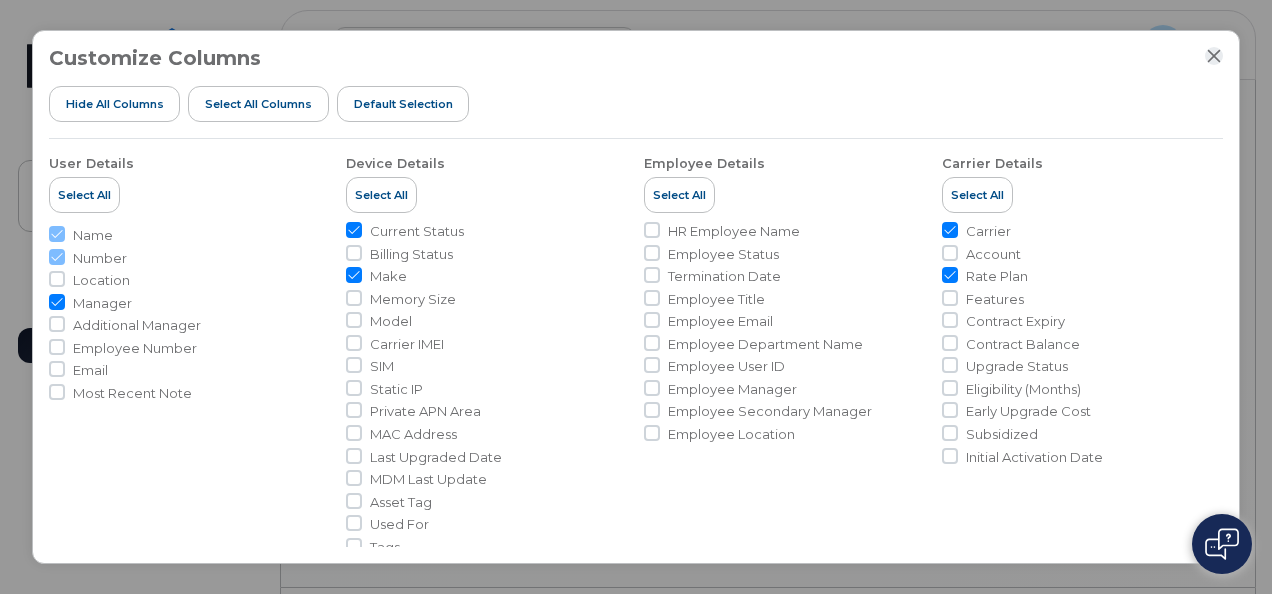 click 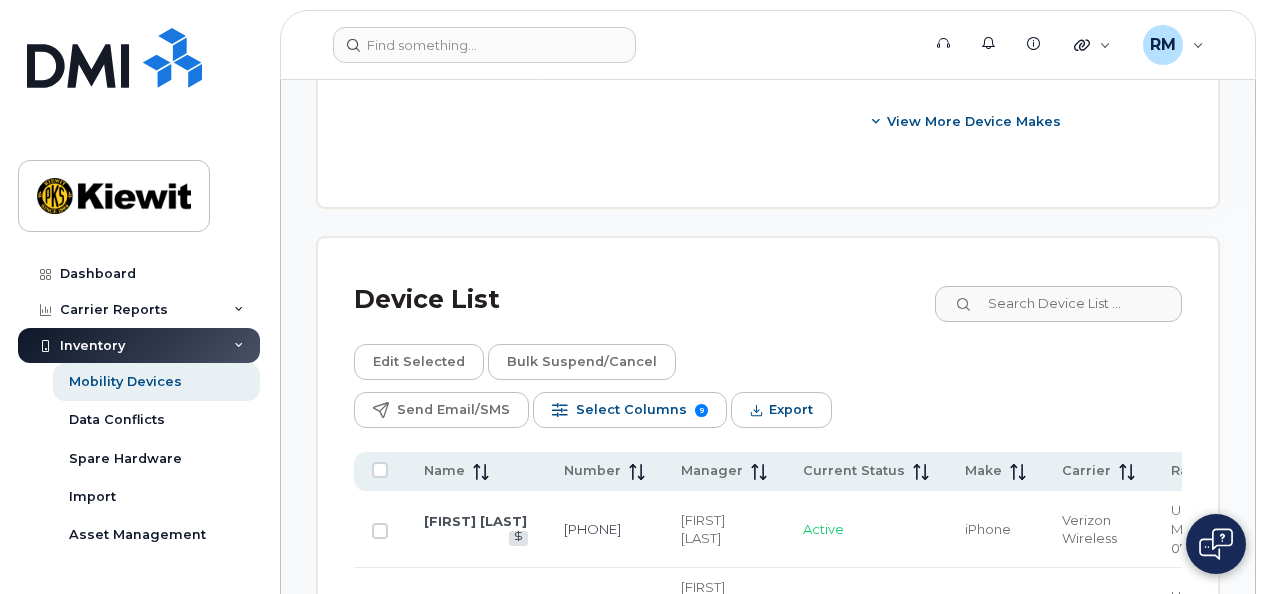 scroll, scrollTop: 1300, scrollLeft: 0, axis: vertical 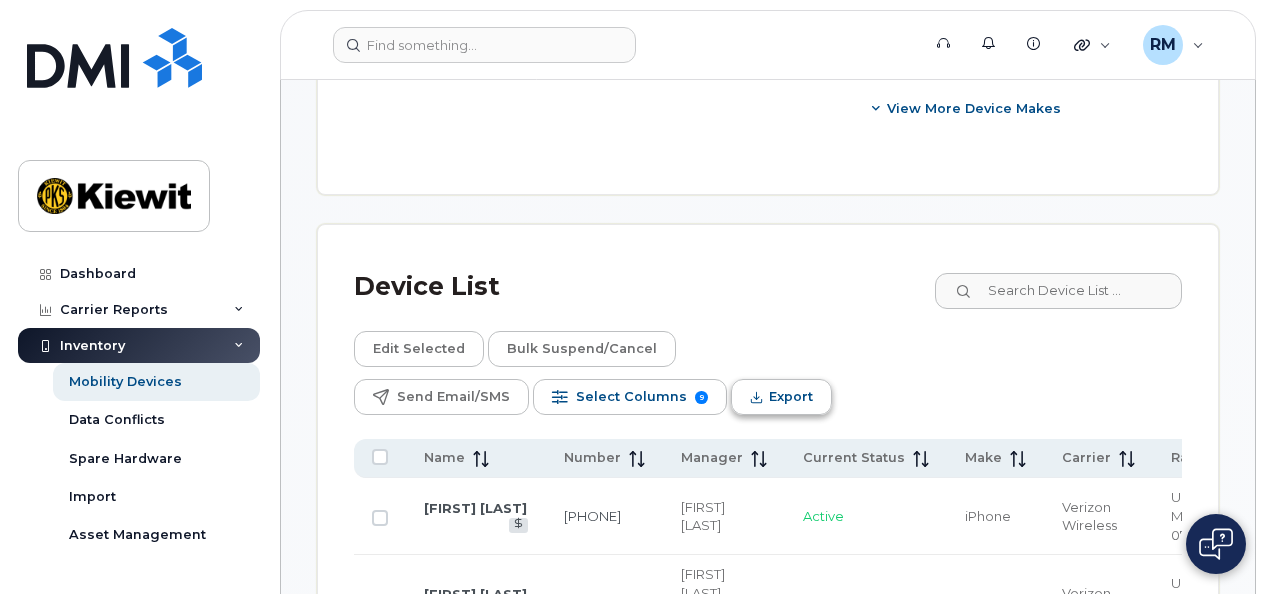 click on "Export" 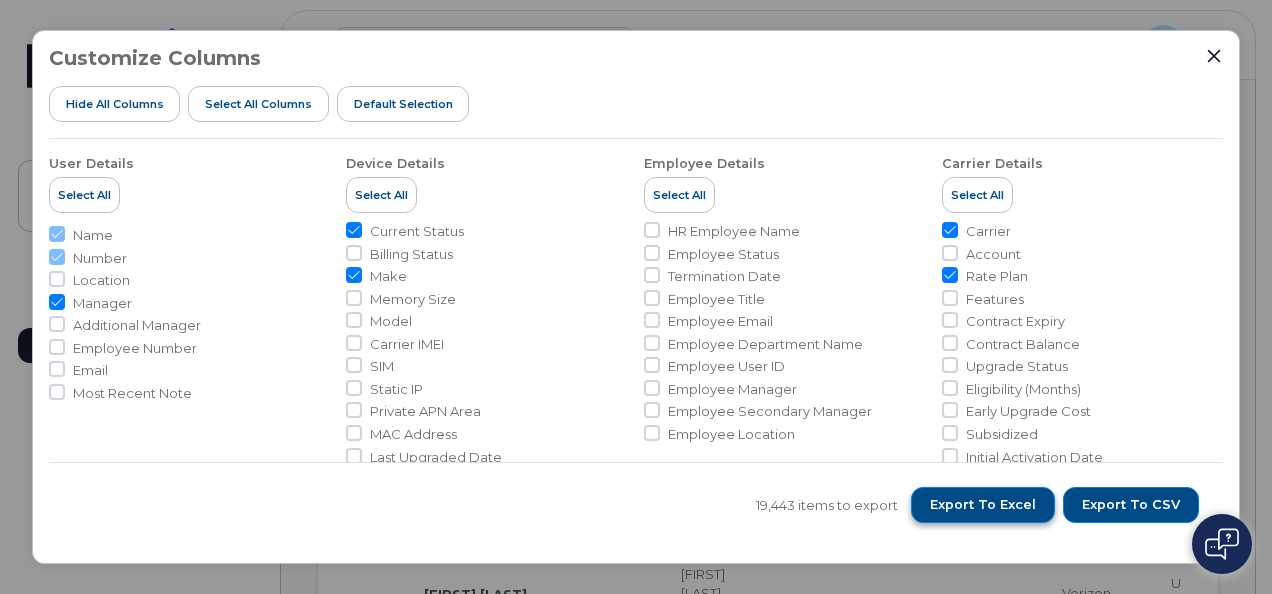 click on "Export to Excel" 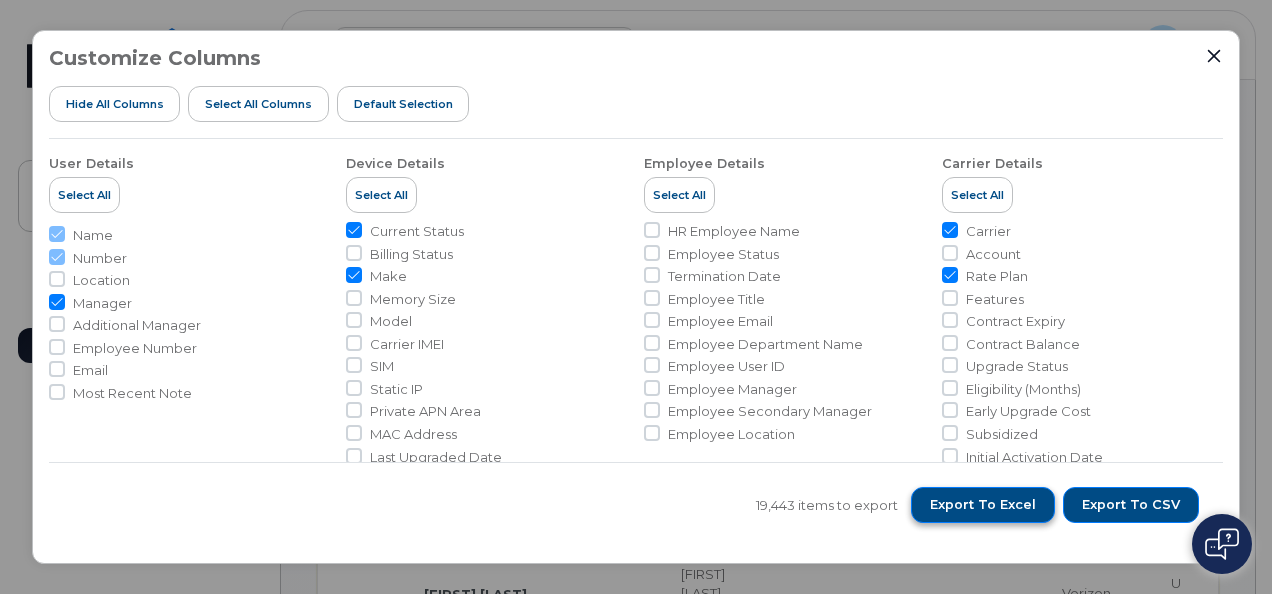 click on "Export to Excel" 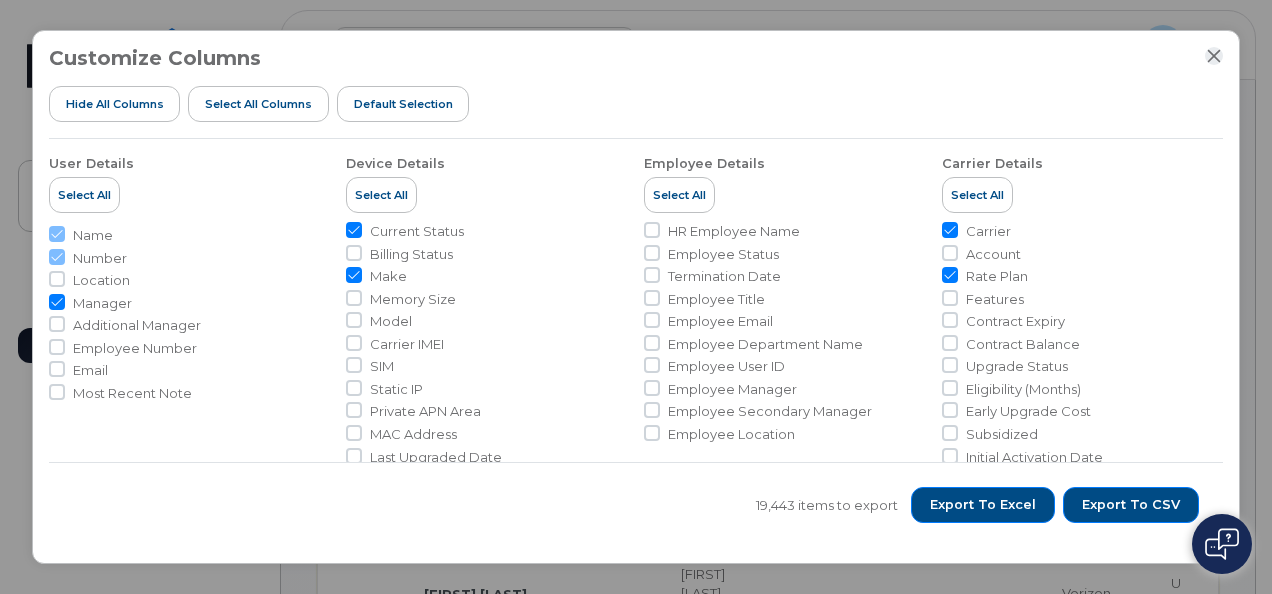 click 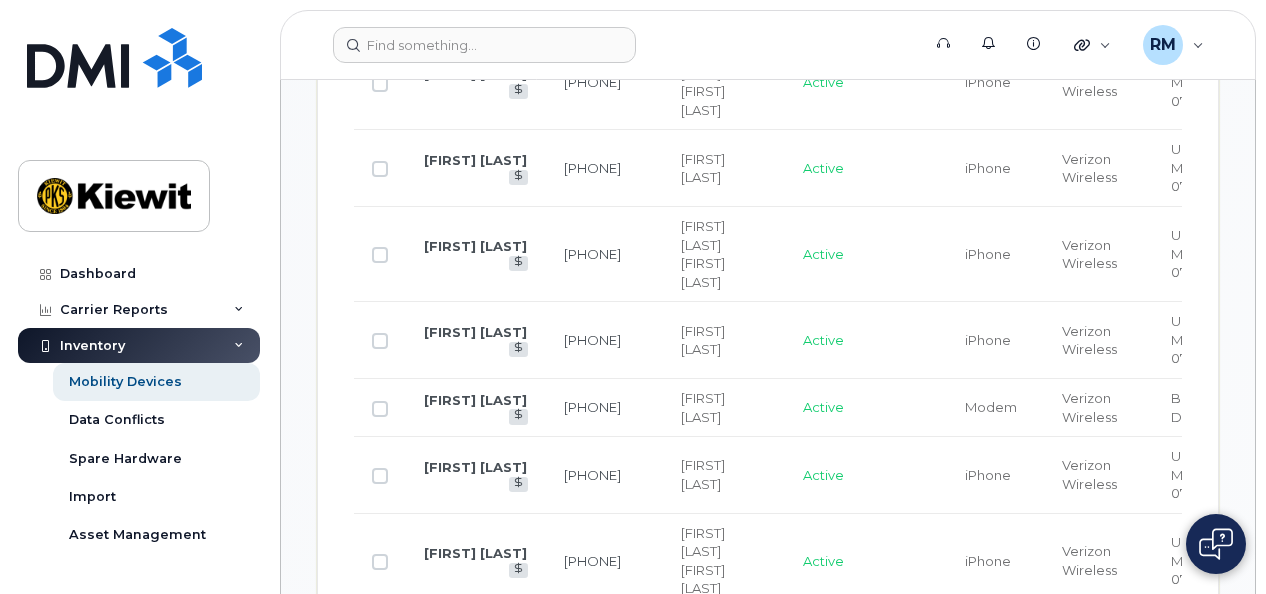 scroll, scrollTop: 2339, scrollLeft: 0, axis: vertical 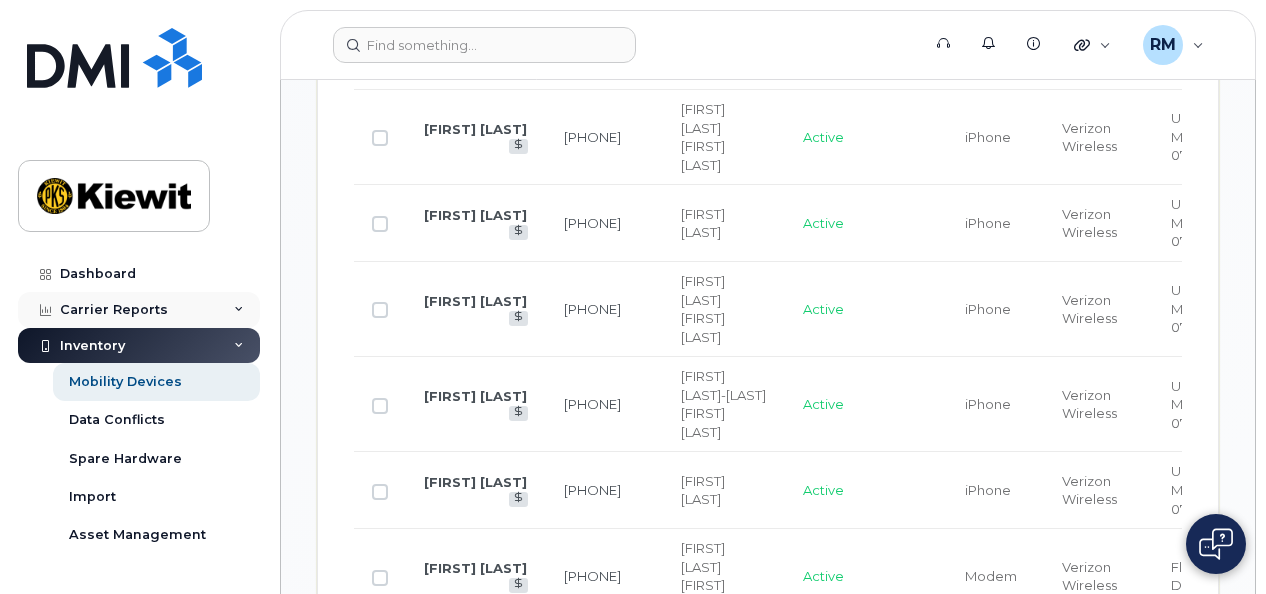 click on "Carrier Reports" 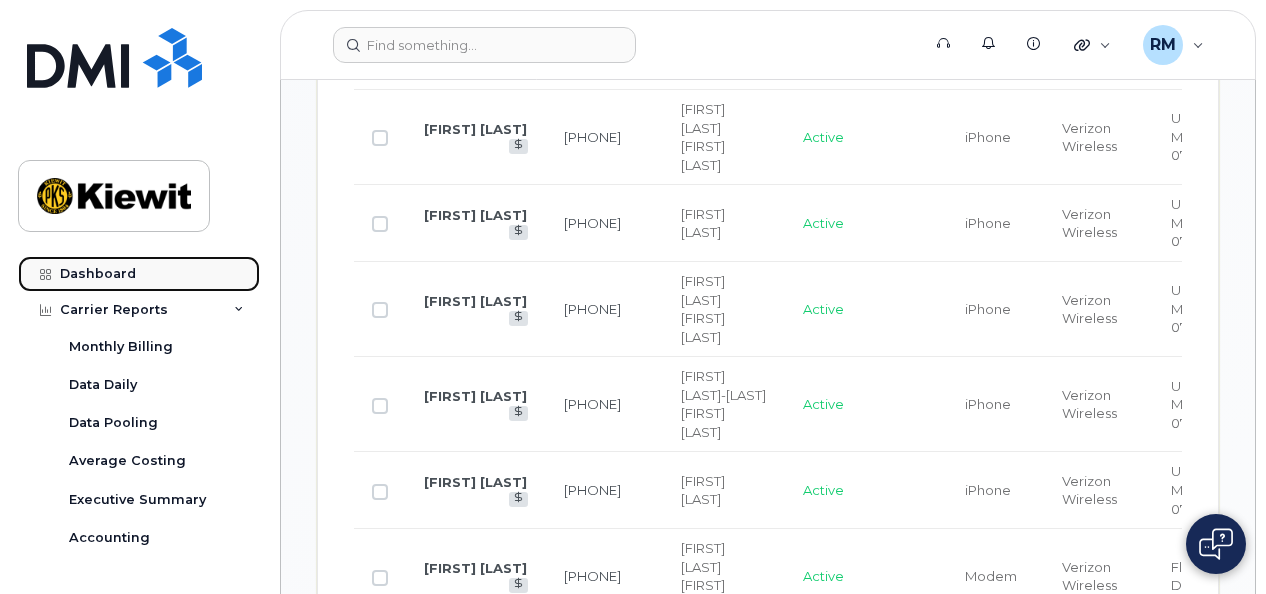 click on "Dashboard" 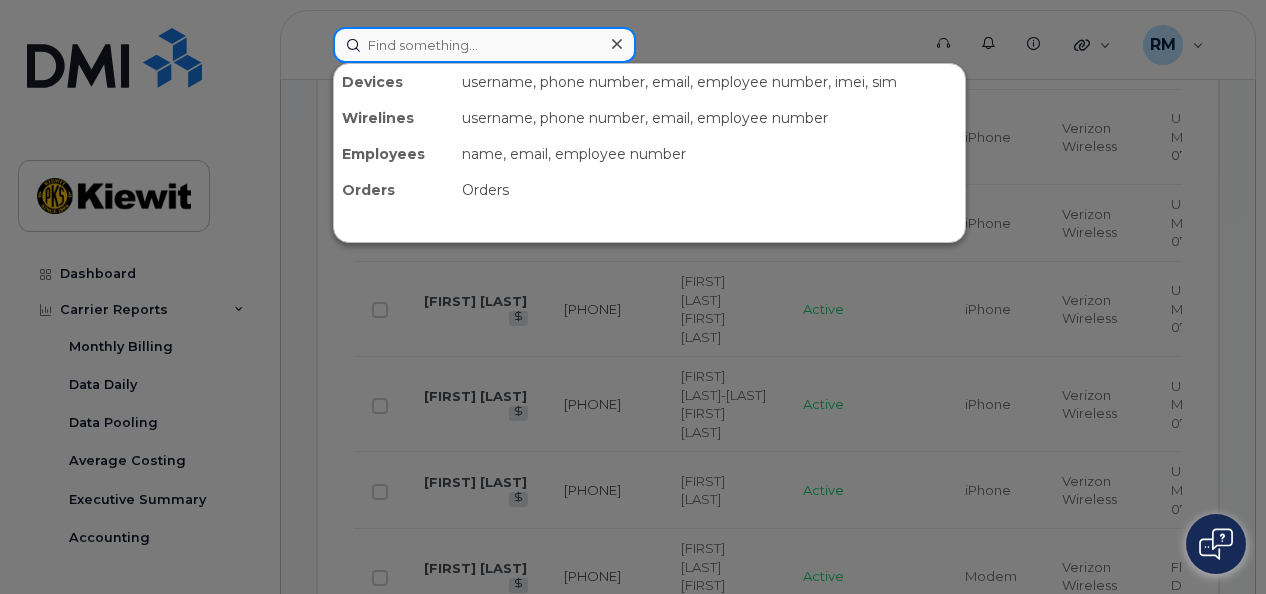 click 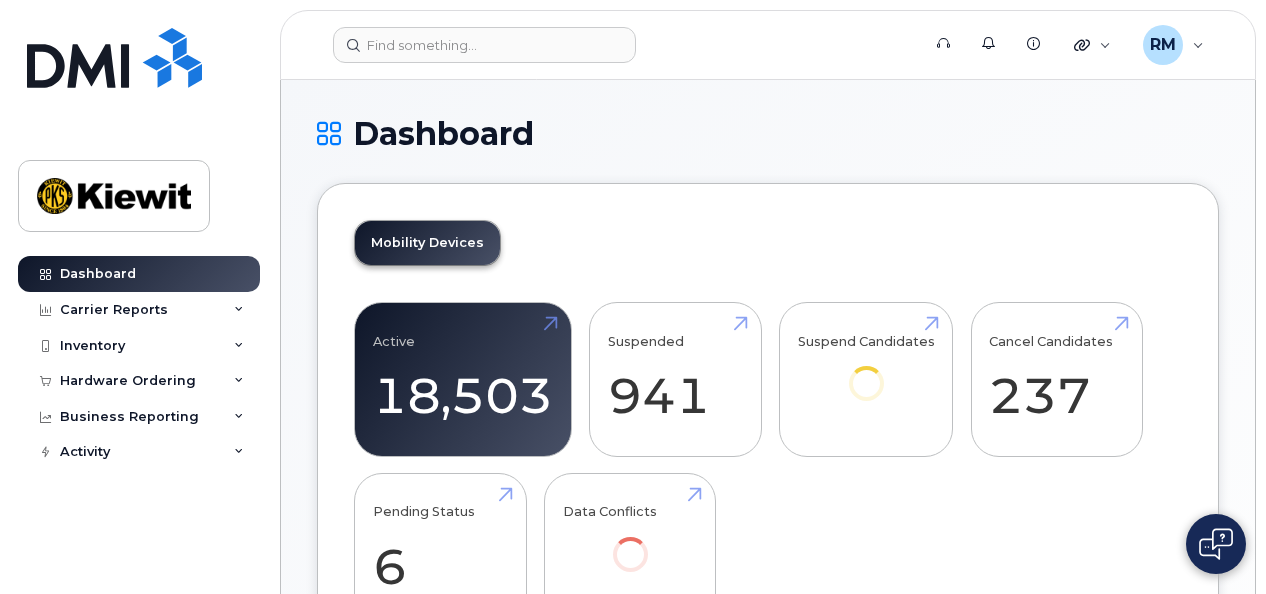 scroll, scrollTop: 0, scrollLeft: 0, axis: both 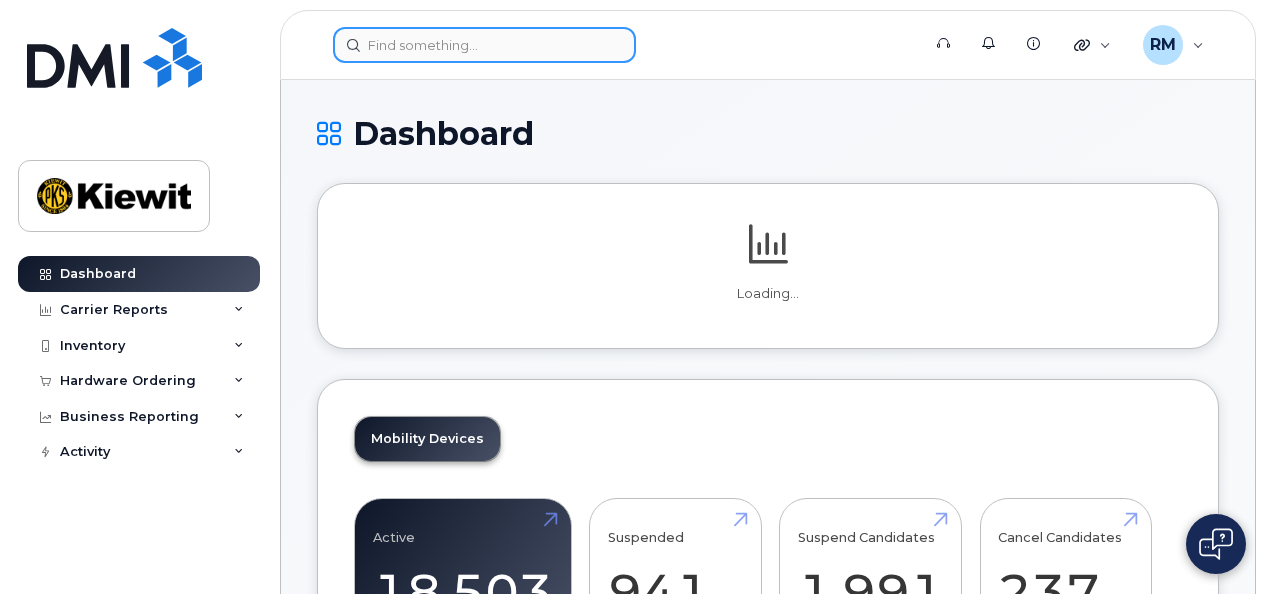 click 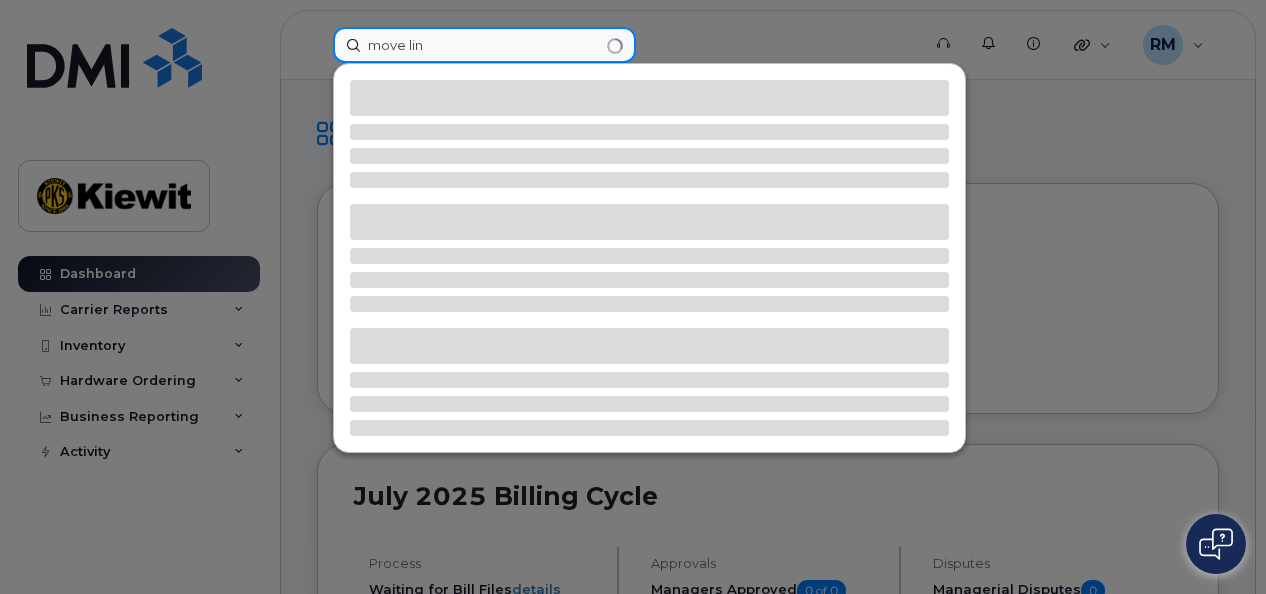 type on "move line" 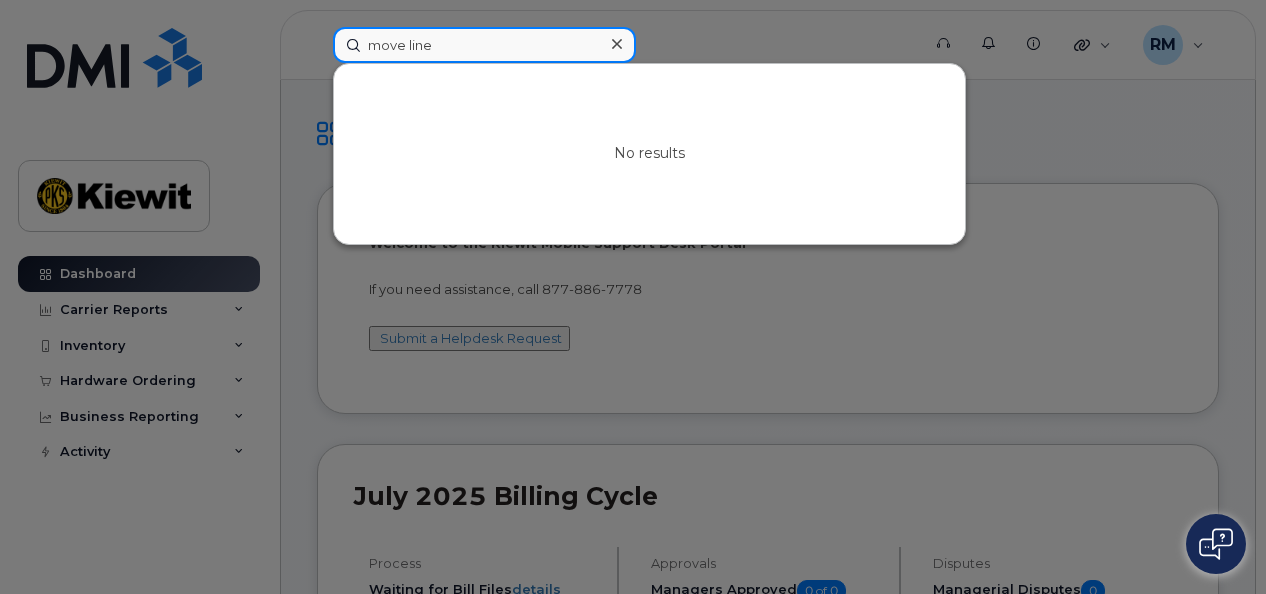 drag, startPoint x: 477, startPoint y: 60, endPoint x: 91, endPoint y: 49, distance: 386.1567 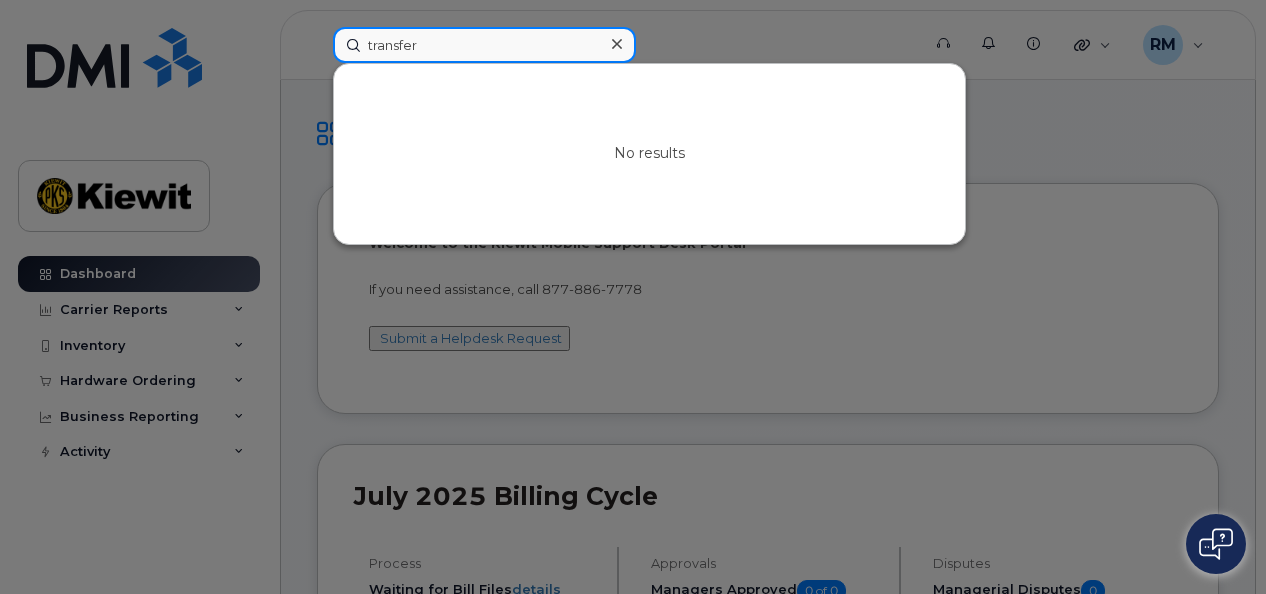 type on "transfer" 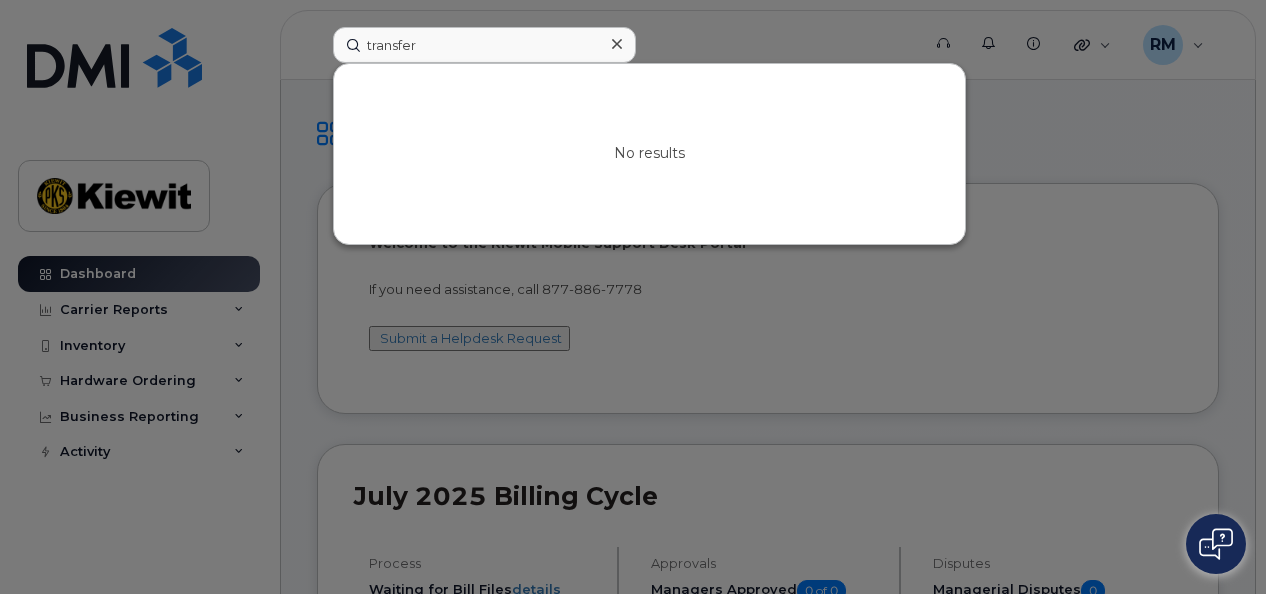 click 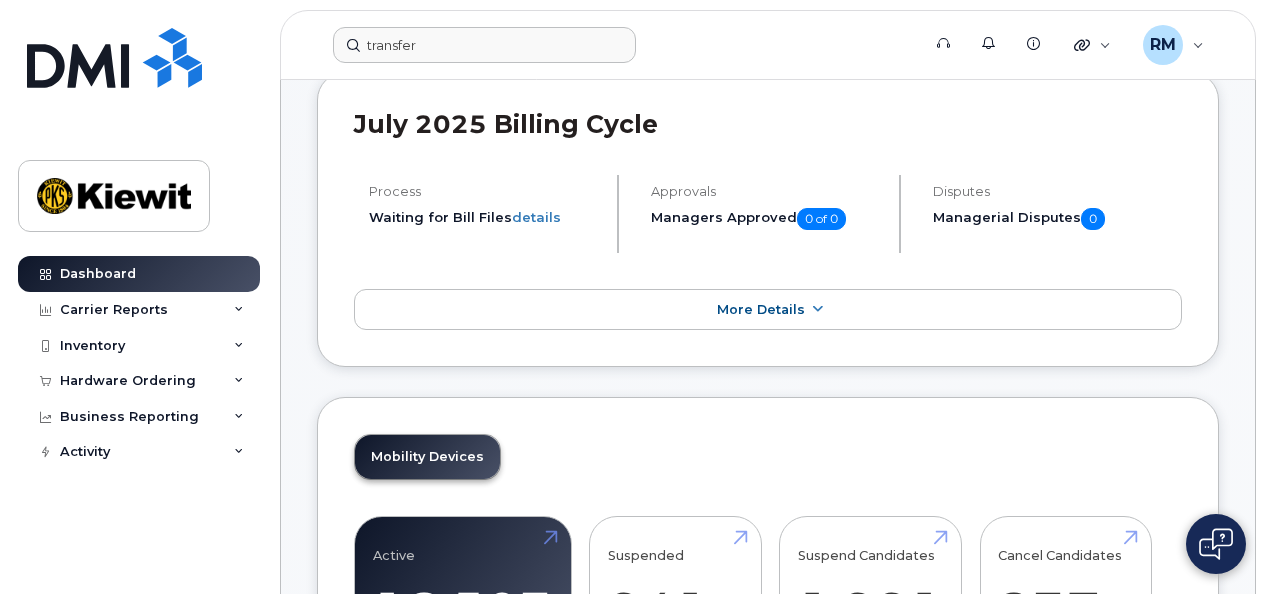 scroll, scrollTop: 300, scrollLeft: 0, axis: vertical 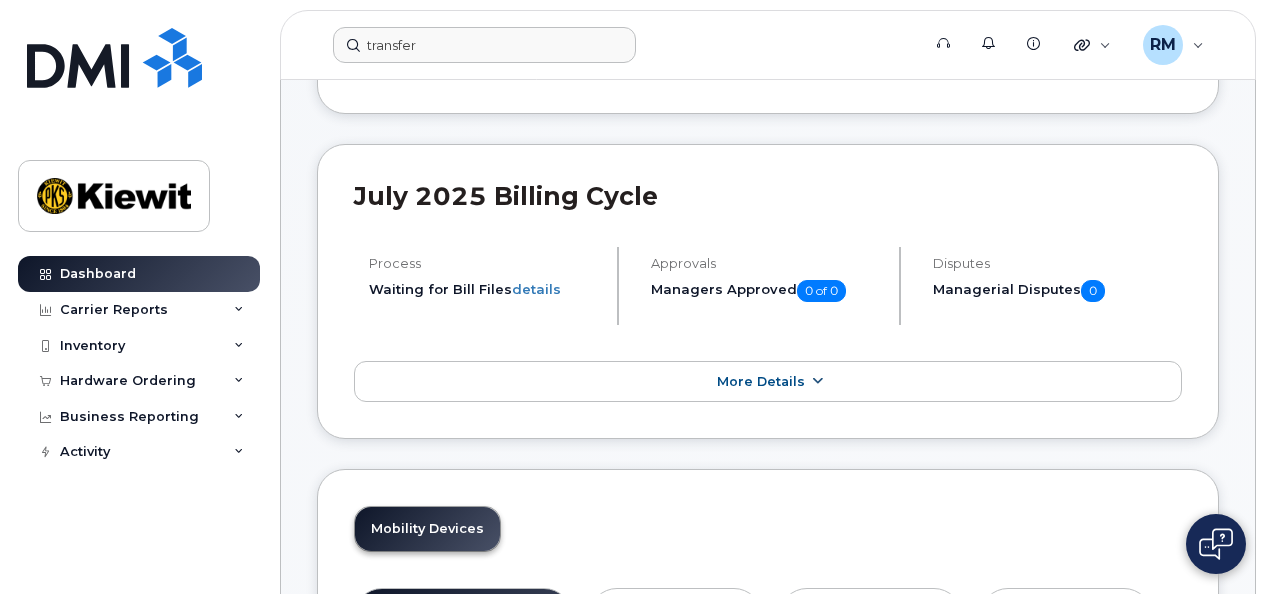 click 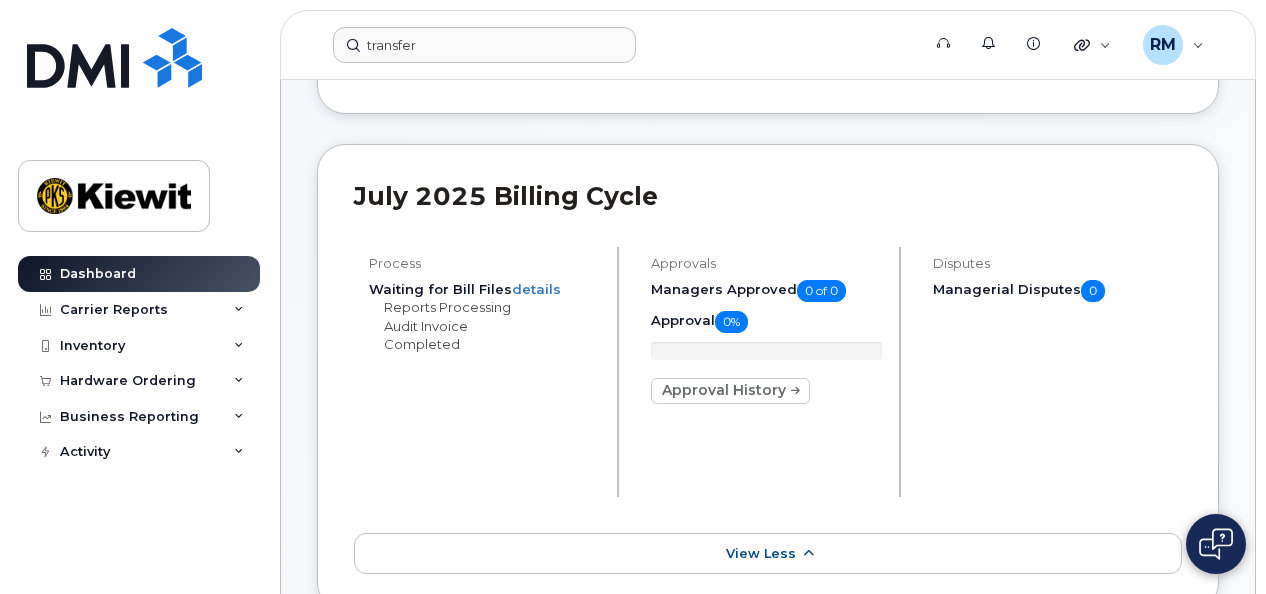 click on "View Less" 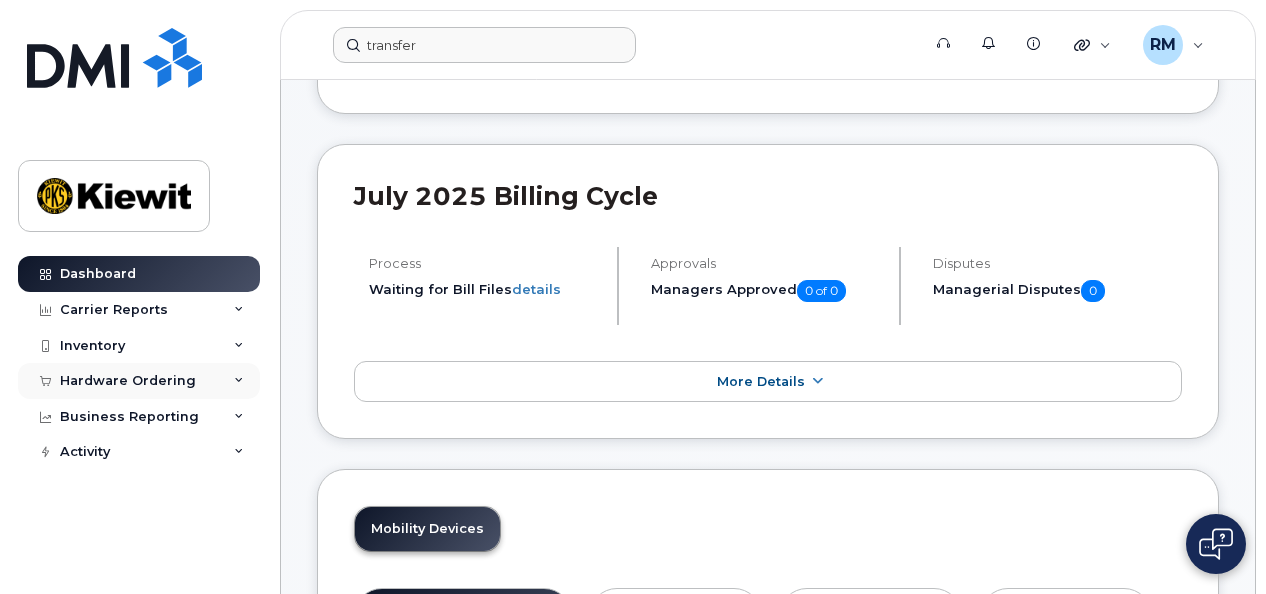 click on "Hardware Ordering" 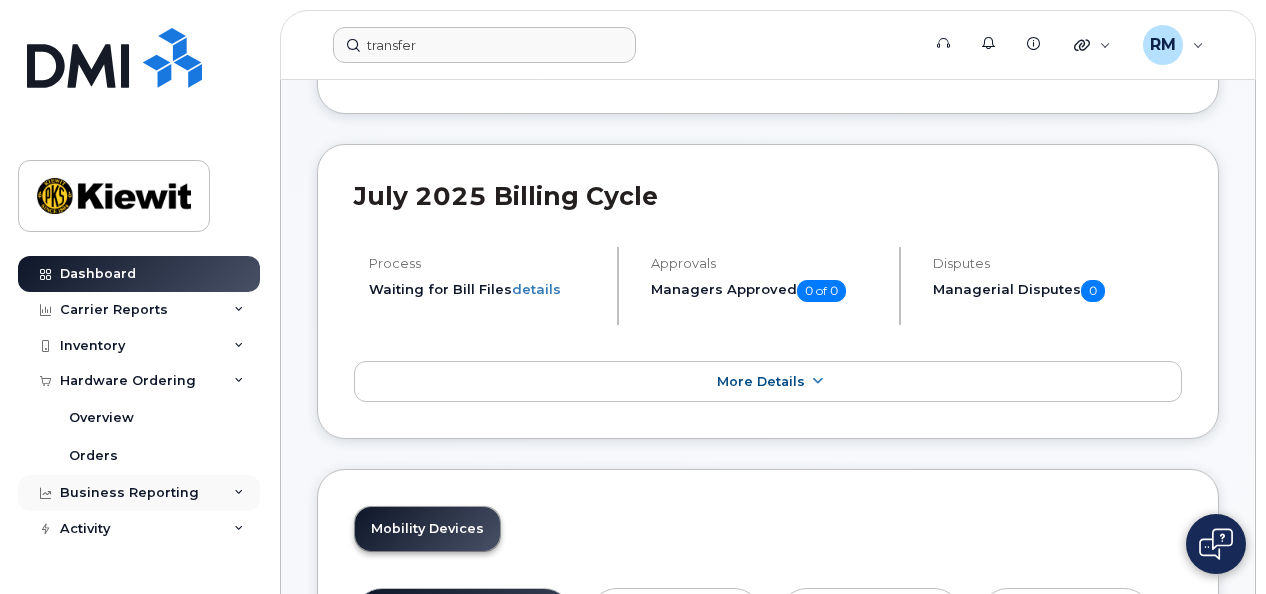 click on "Business Reporting" 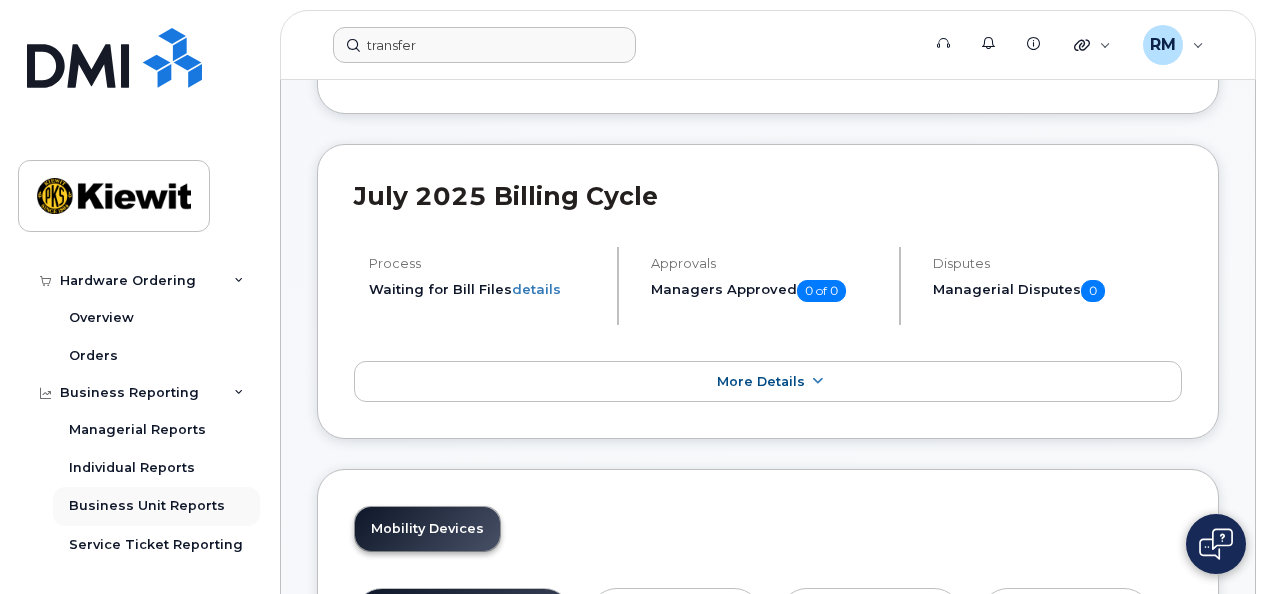 scroll, scrollTop: 135, scrollLeft: 0, axis: vertical 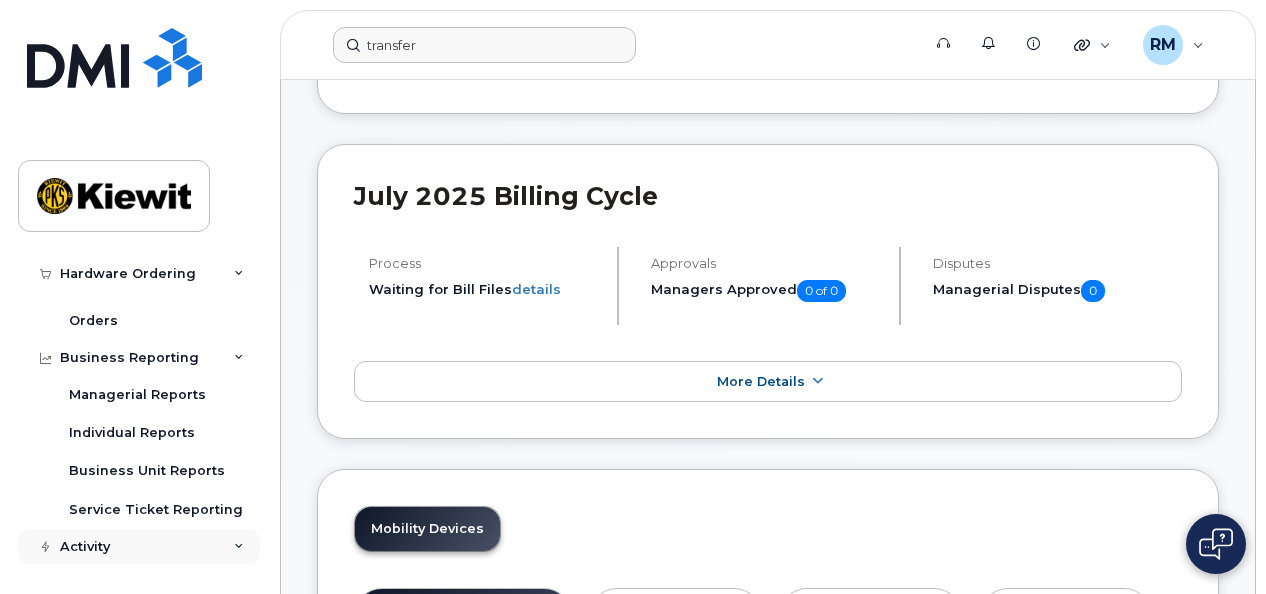 click on "Activity" 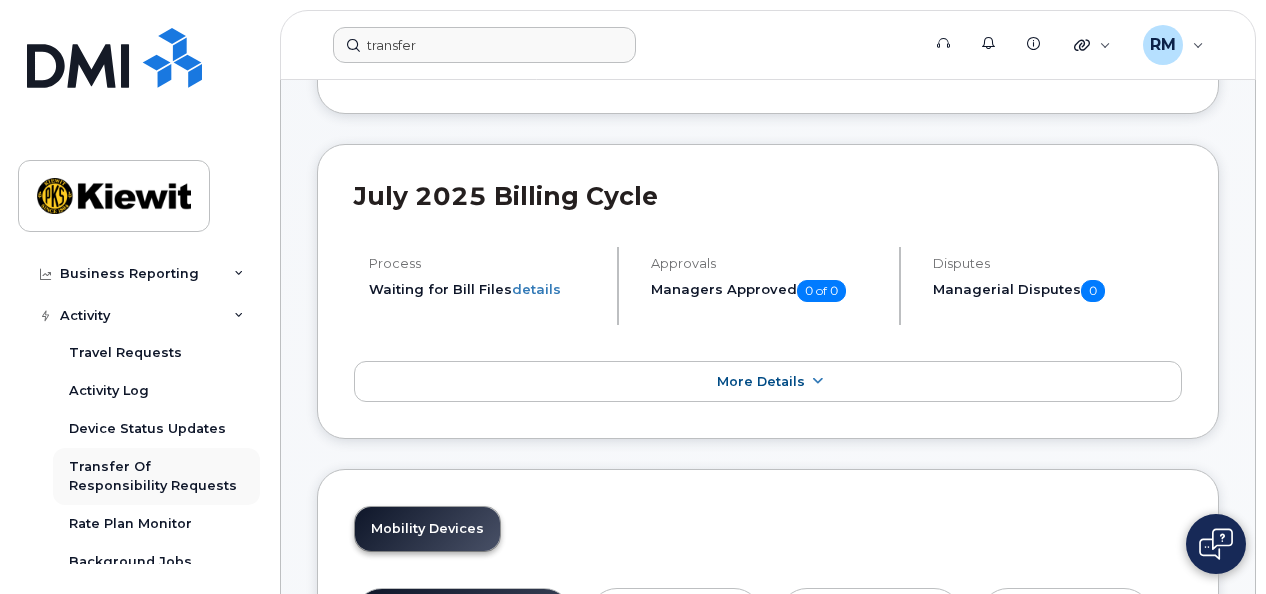 scroll, scrollTop: 383, scrollLeft: 0, axis: vertical 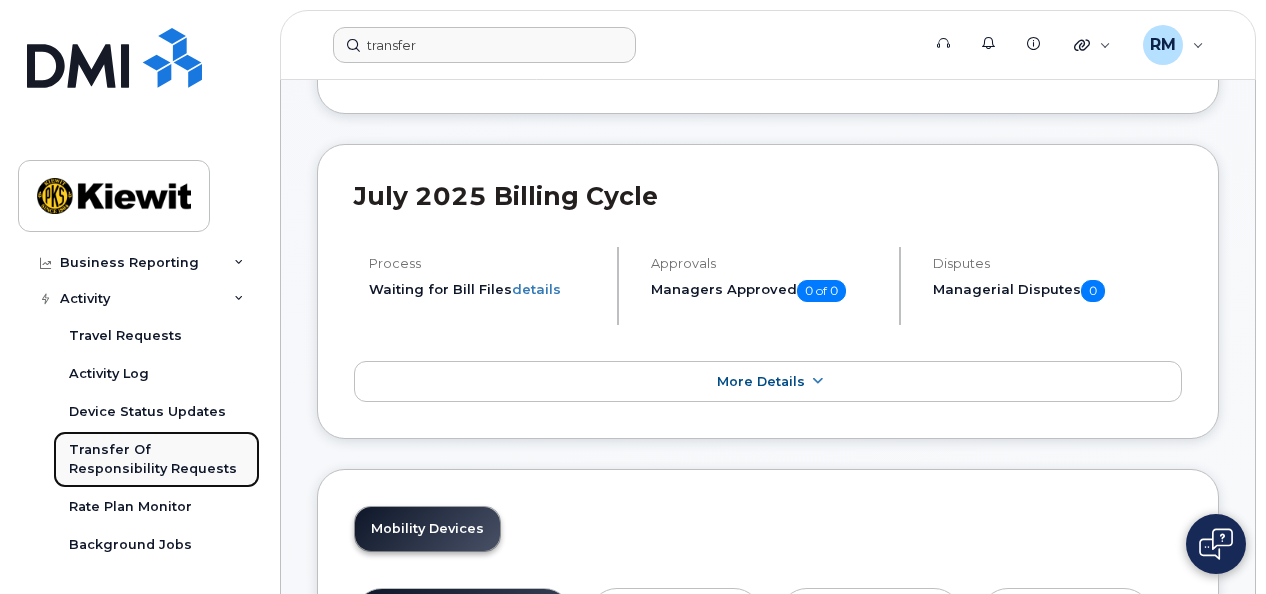 click on "Transfer Of Responsibility Requests" 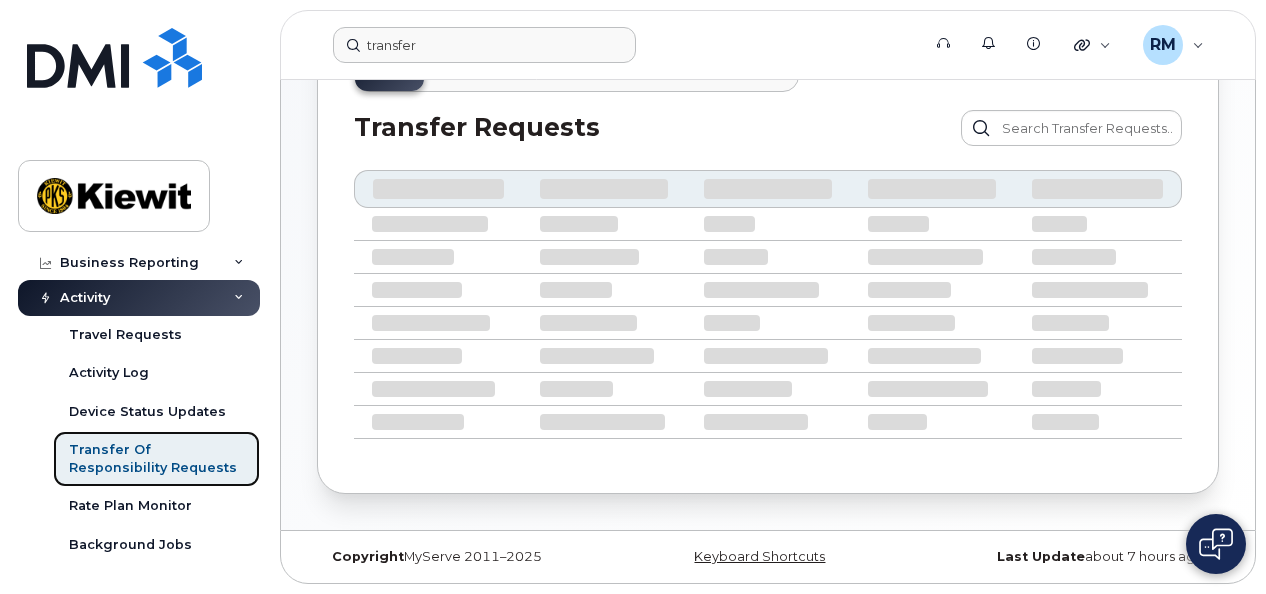 scroll, scrollTop: 0, scrollLeft: 0, axis: both 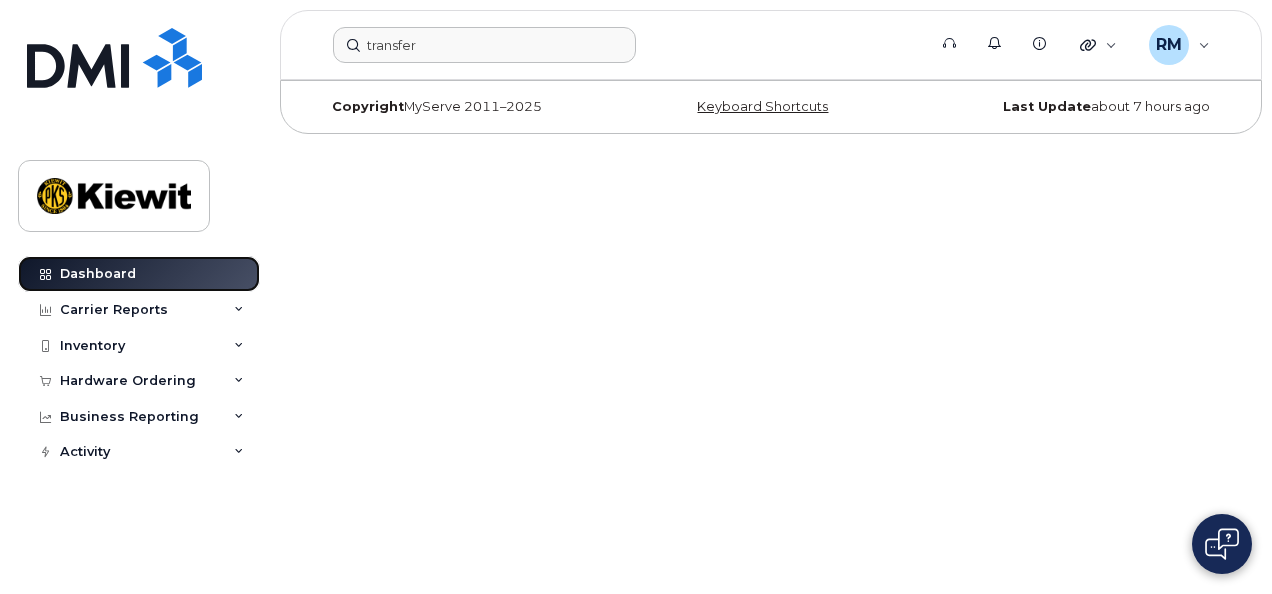 click on "Dashboard" 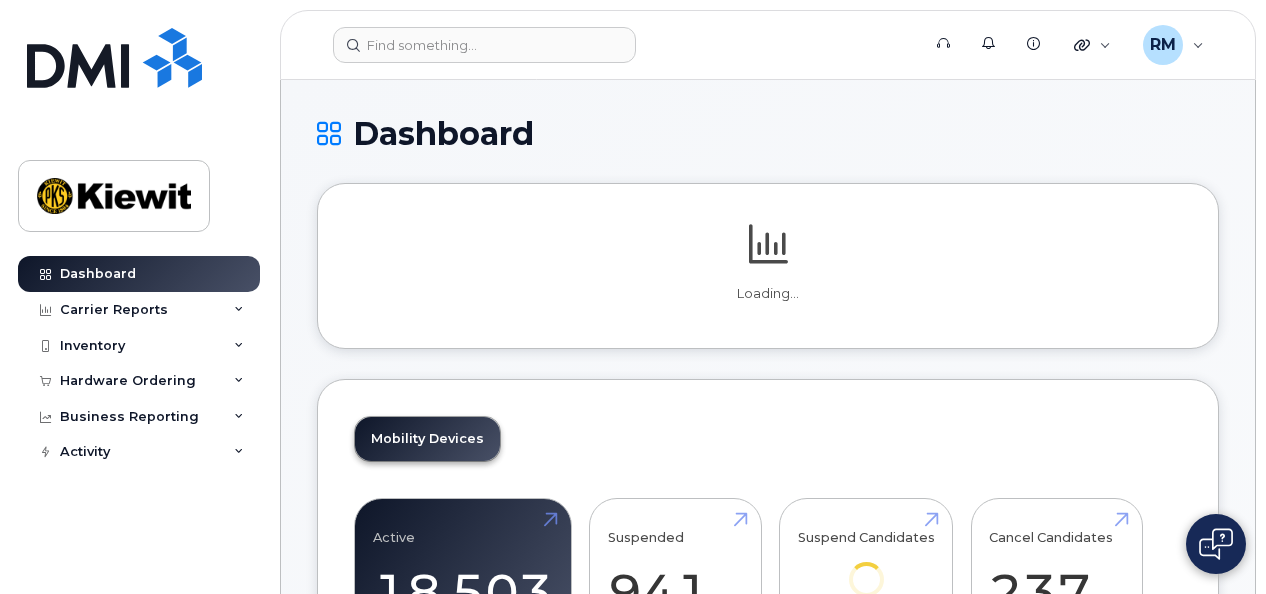 scroll, scrollTop: 0, scrollLeft: 0, axis: both 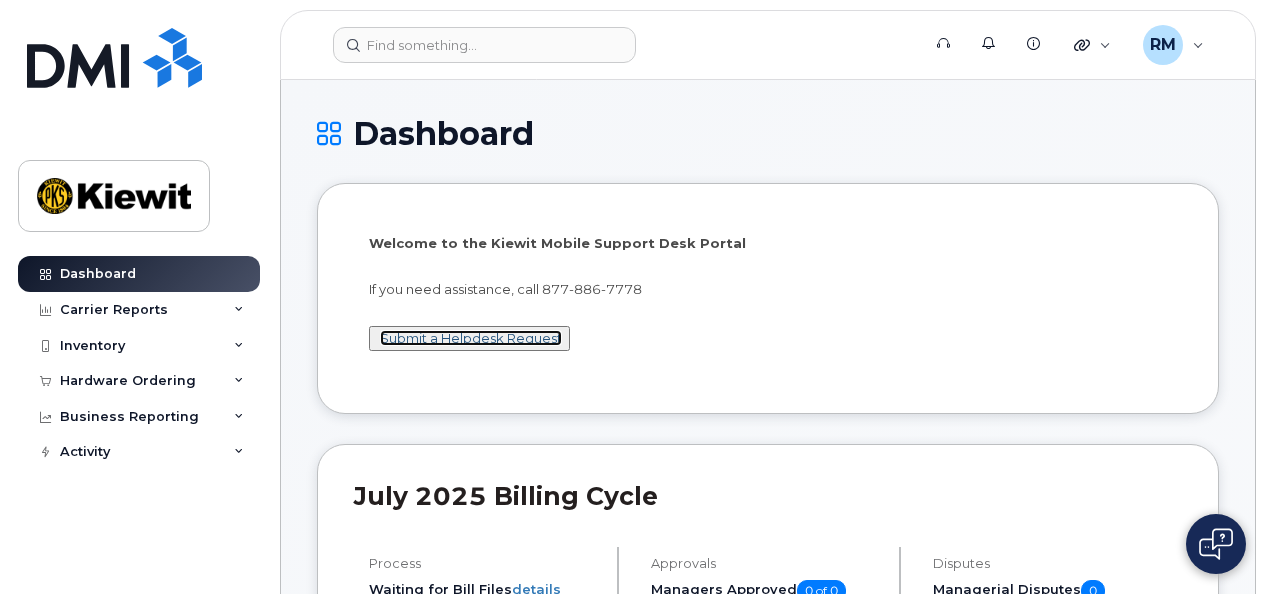 click on "Submit a Helpdesk Request" 